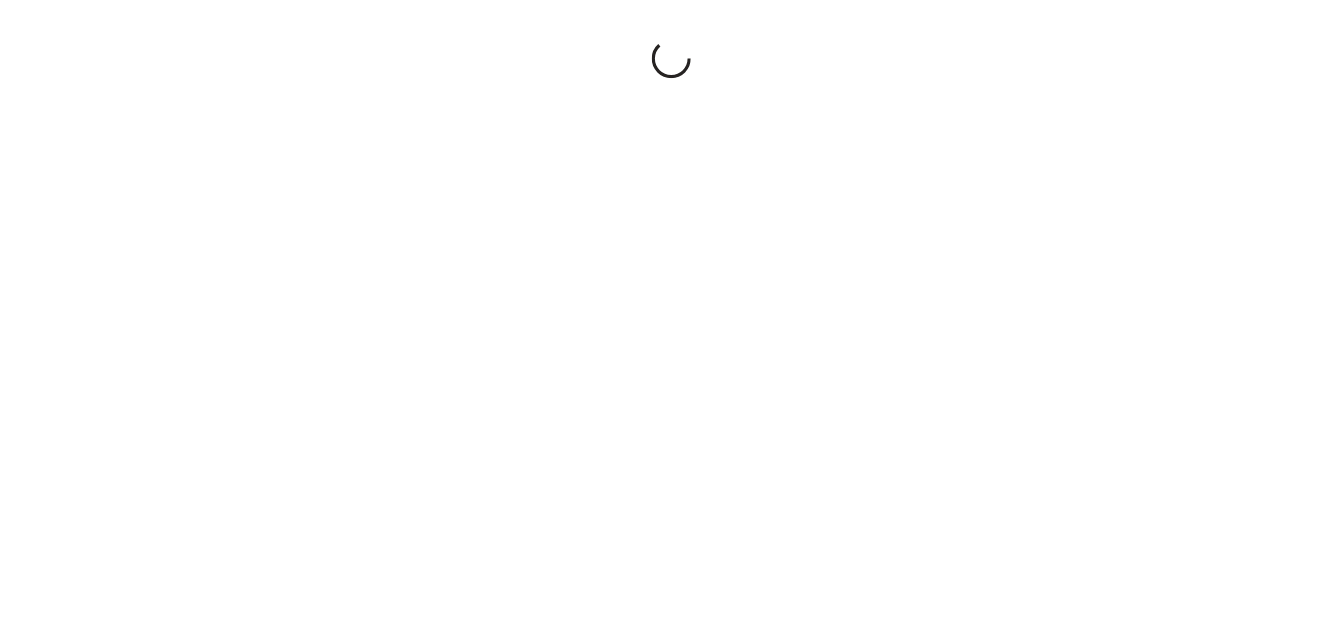 scroll, scrollTop: 0, scrollLeft: 0, axis: both 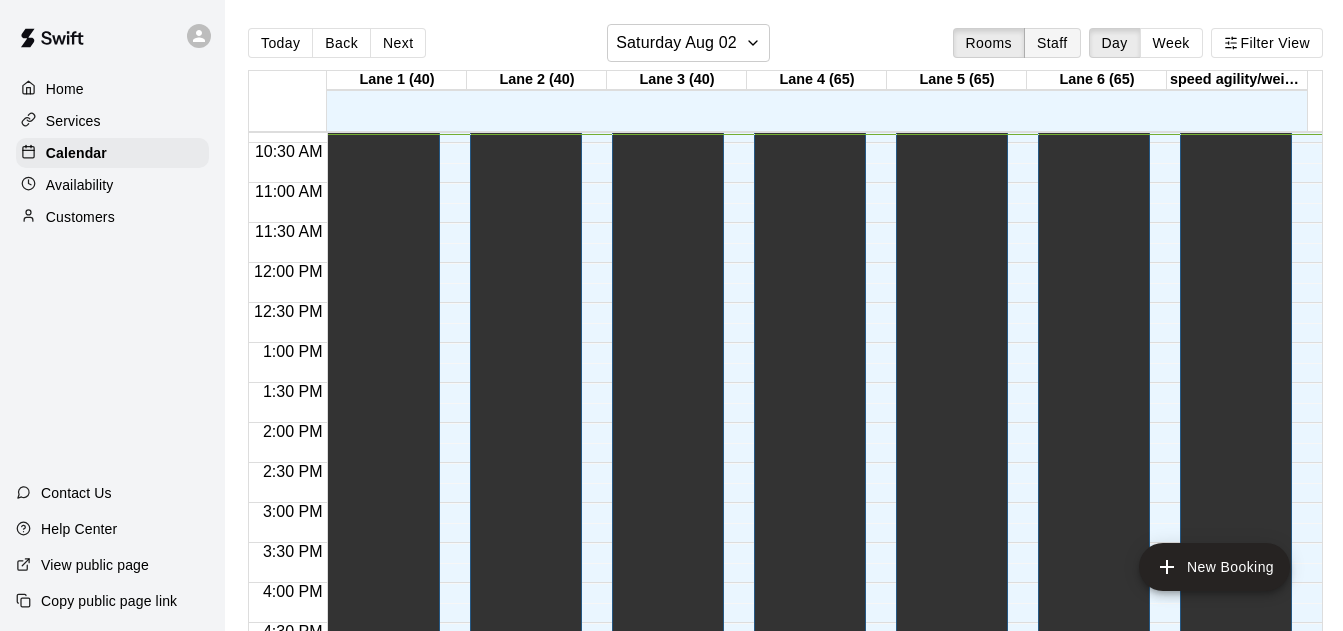 click on "Staff" at bounding box center [1052, 43] 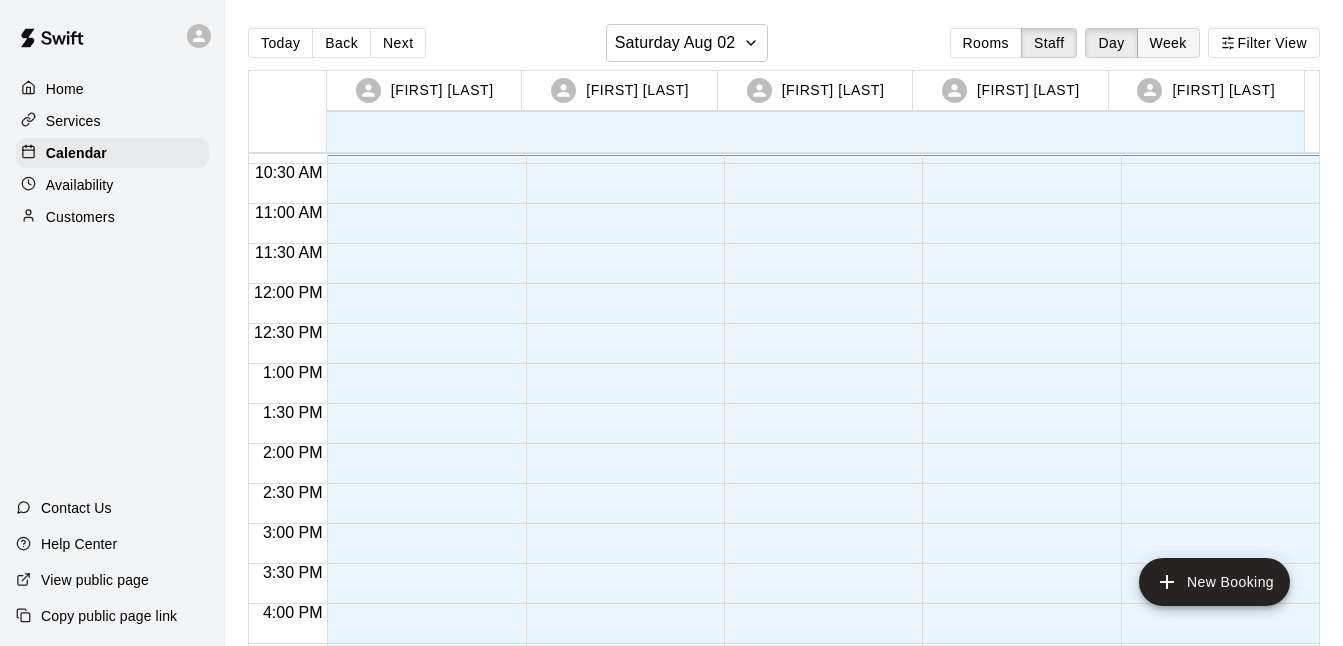 click on "Week" at bounding box center [1168, 43] 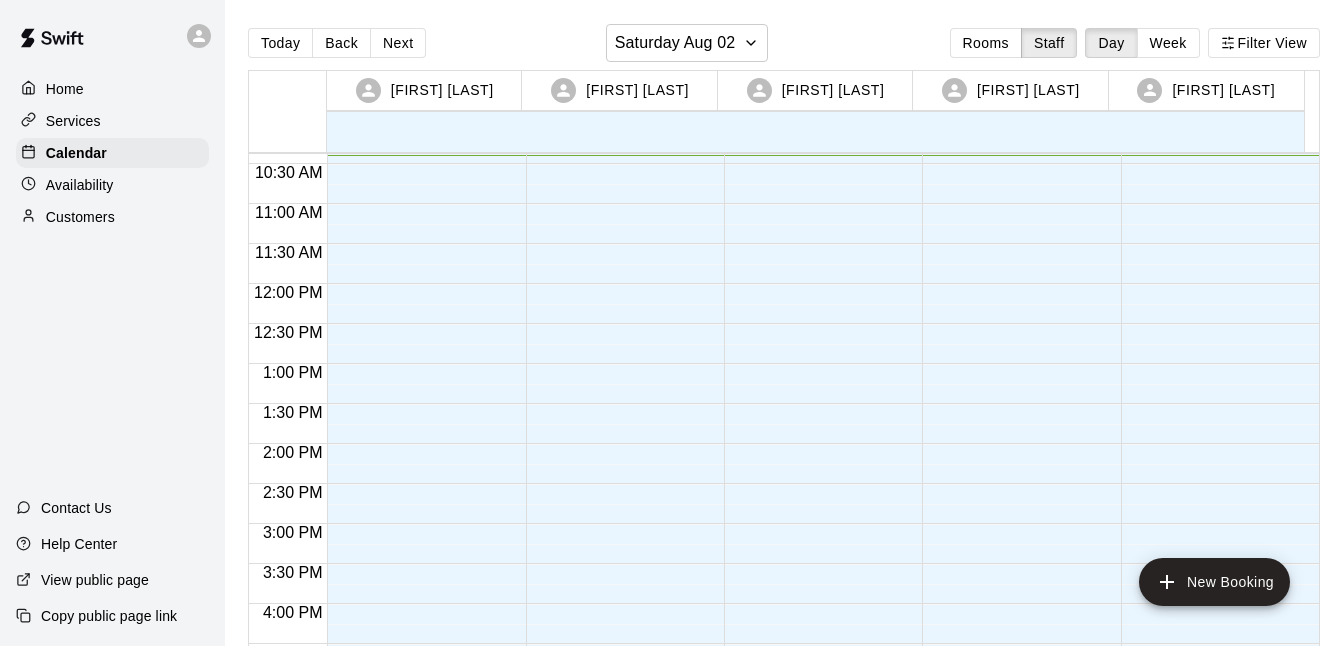 click on "Today Back Next Saturday Aug 02 Rooms Staff Day Week Filter View [FIRST] [LAST] 02 Sat [FIRST] [LAST] 02 Sat [FIRST] [LAST] 02 Sat [FIRST] [LAST] 02 Sat [FIRST] [LAST] 02 Sat 12:00 AM 12:30 AM 1:00 AM 1:30 AM 2:00 AM 2:30 AM 3:00 AM 3:30 AM 4:00 AM 4:30 AM 5:00 AM 5:30 AM 6:00 AM 6:30 AM 7:00 AM 7:30 AM 8:00 AM 8:30 AM 9:00 AM 9:30 AM 10:00 AM 10:30 AM 11:00 AM 11:30 AM 12:00 PM 12:30 PM 1:00 PM 1:30 PM 2:00 PM 2:30 PM 3:00 PM 3:30 PM 4:00 PM 4:30 PM 5:00 PM 5:30 PM 6:00 PM 6:30 PM 7:00 PM 7:30 PM 8:00 PM 8:30 PM 9:00 PM 9:30 PM 10:00 PM 10:30 PM 11:00 PM 11:30 PM" at bounding box center (784, 347) 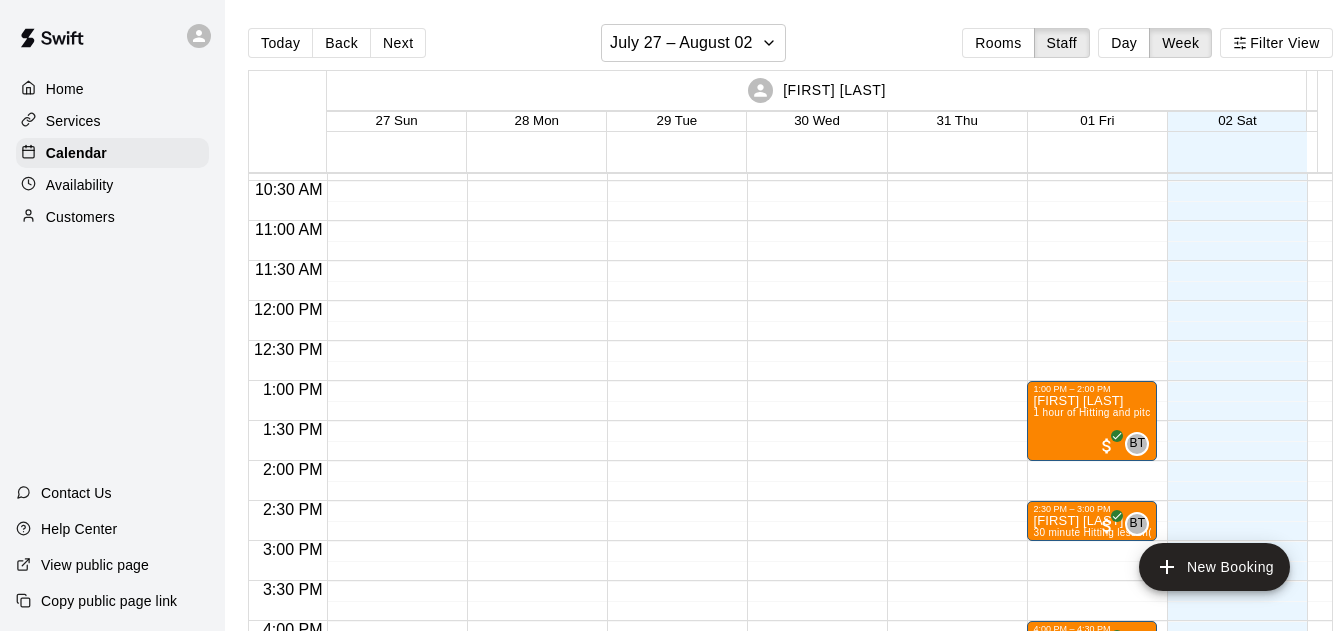 scroll, scrollTop: 830, scrollLeft: 0, axis: vertical 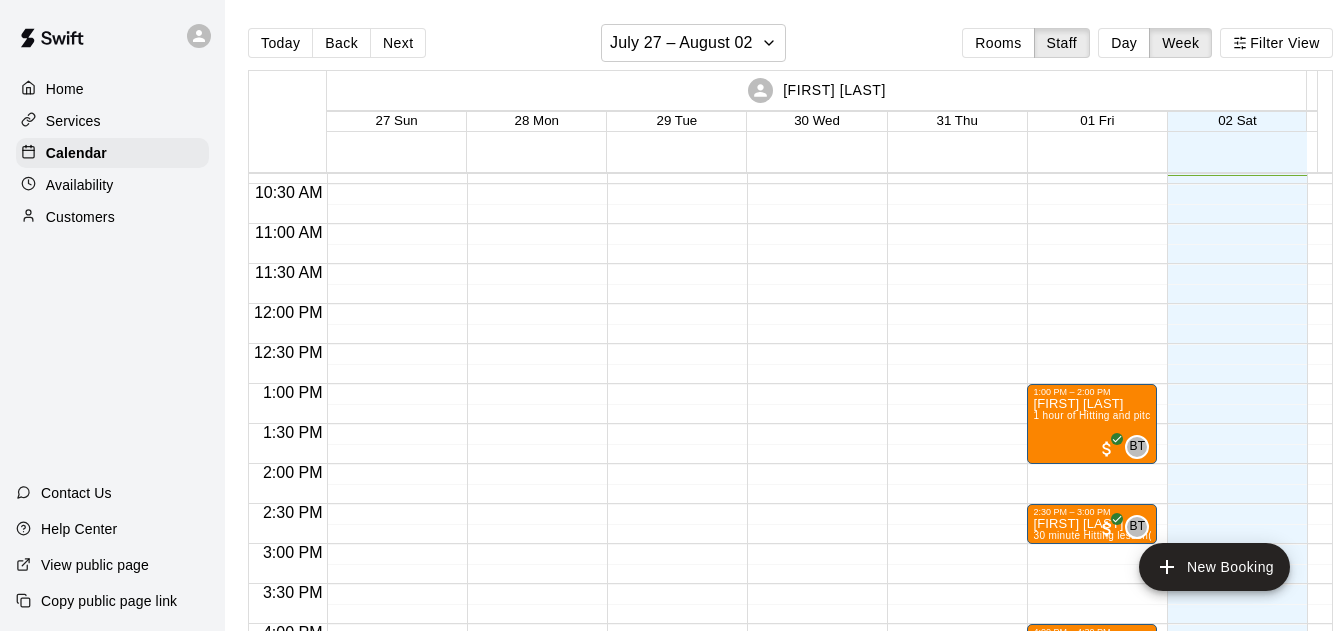 click on "Next" at bounding box center (398, 43) 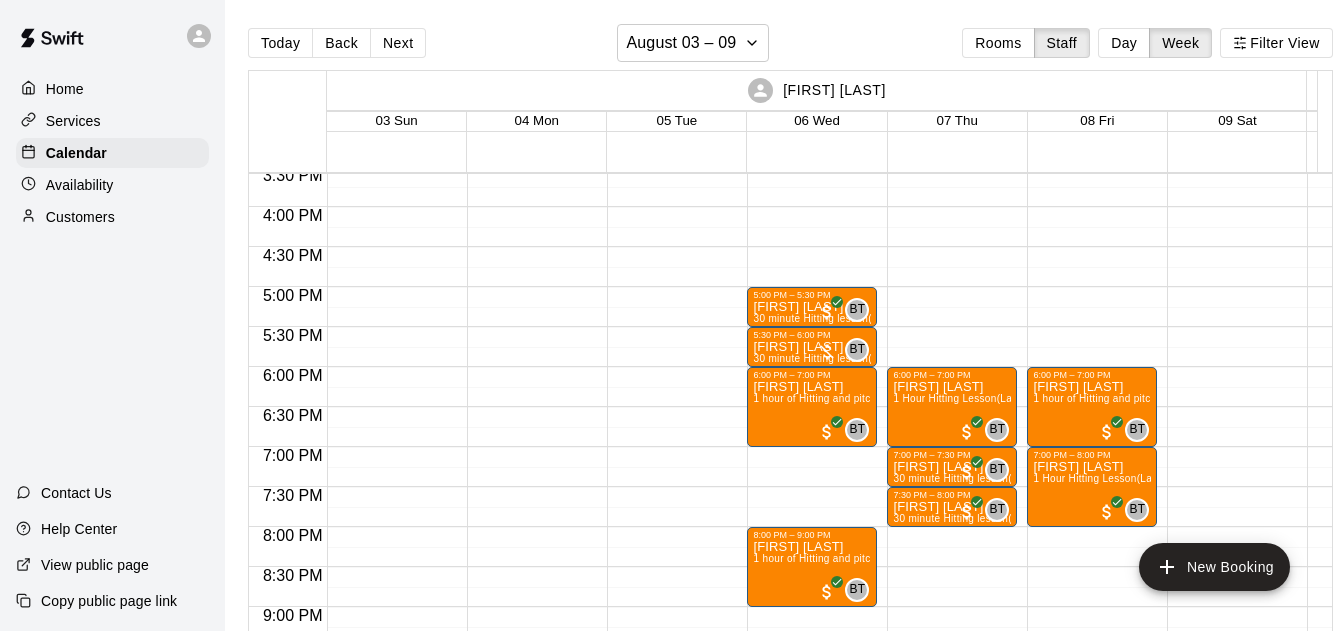 scroll, scrollTop: 1261, scrollLeft: 0, axis: vertical 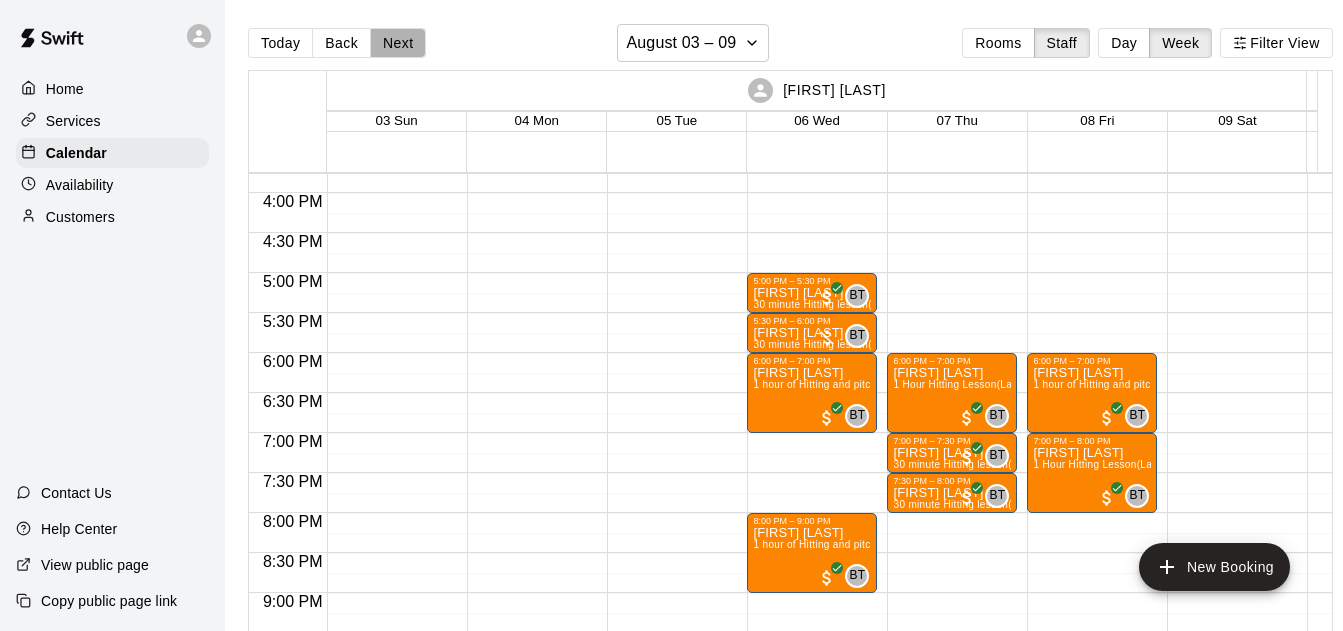 drag, startPoint x: 422, startPoint y: 38, endPoint x: 827, endPoint y: 306, distance: 485.64288 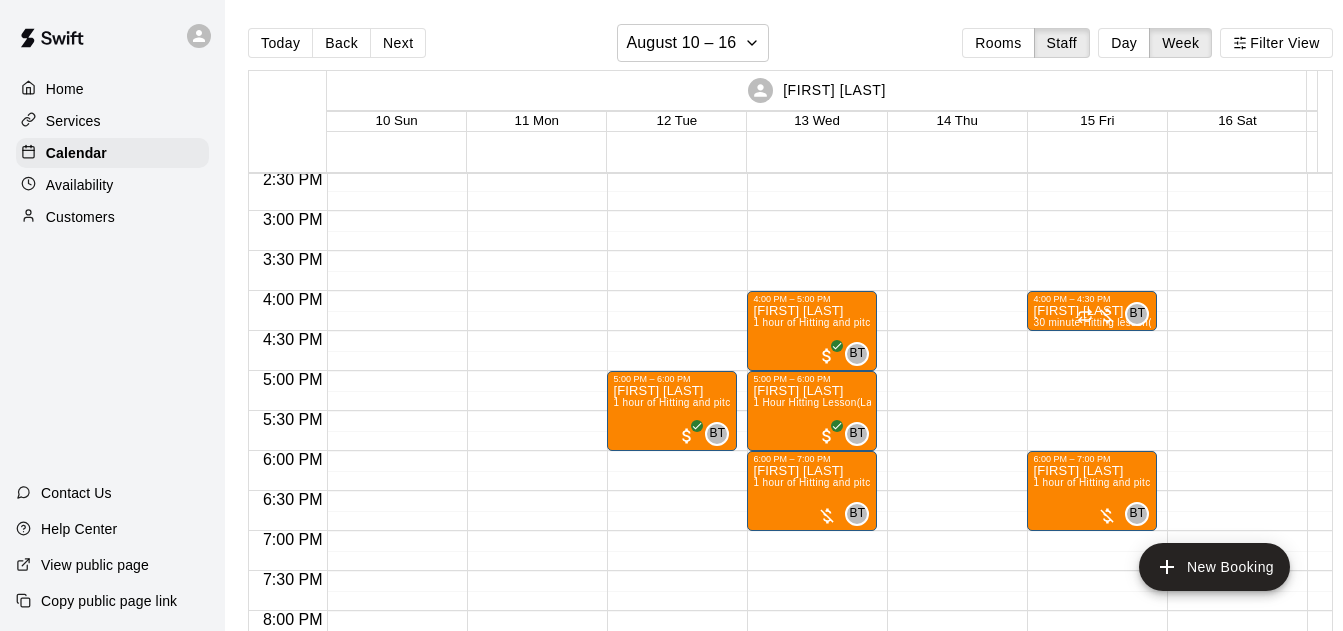 scroll, scrollTop: 1189, scrollLeft: 0, axis: vertical 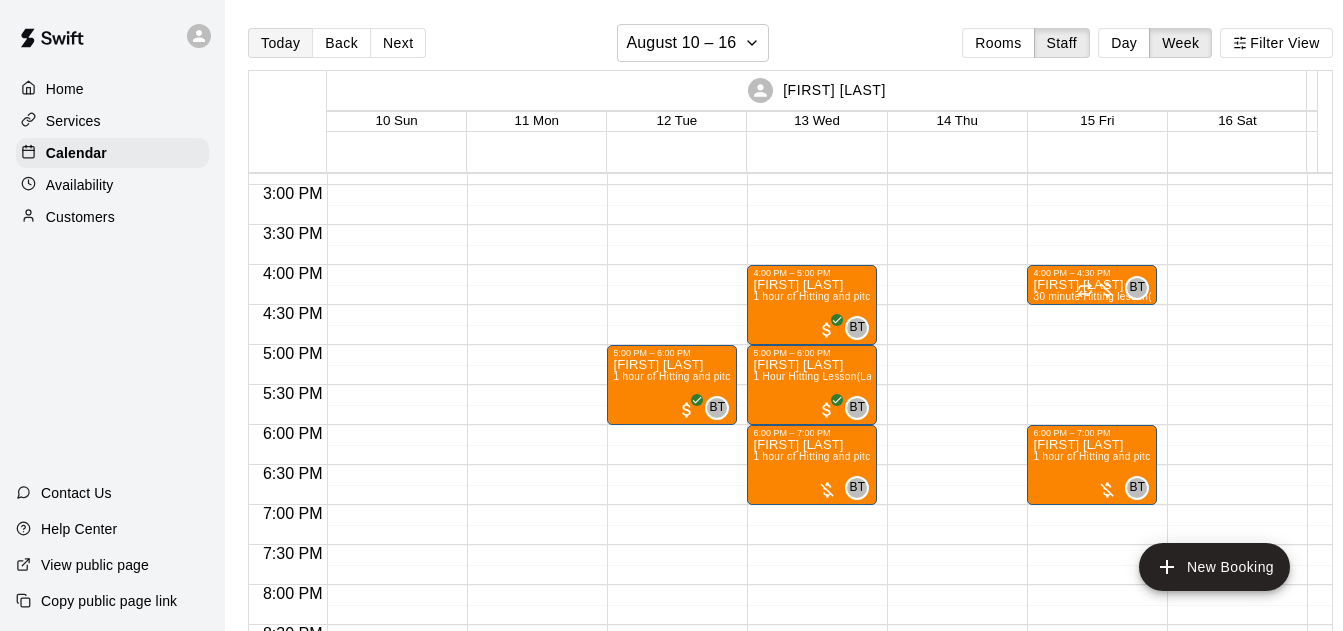 click on "Today" at bounding box center [280, 43] 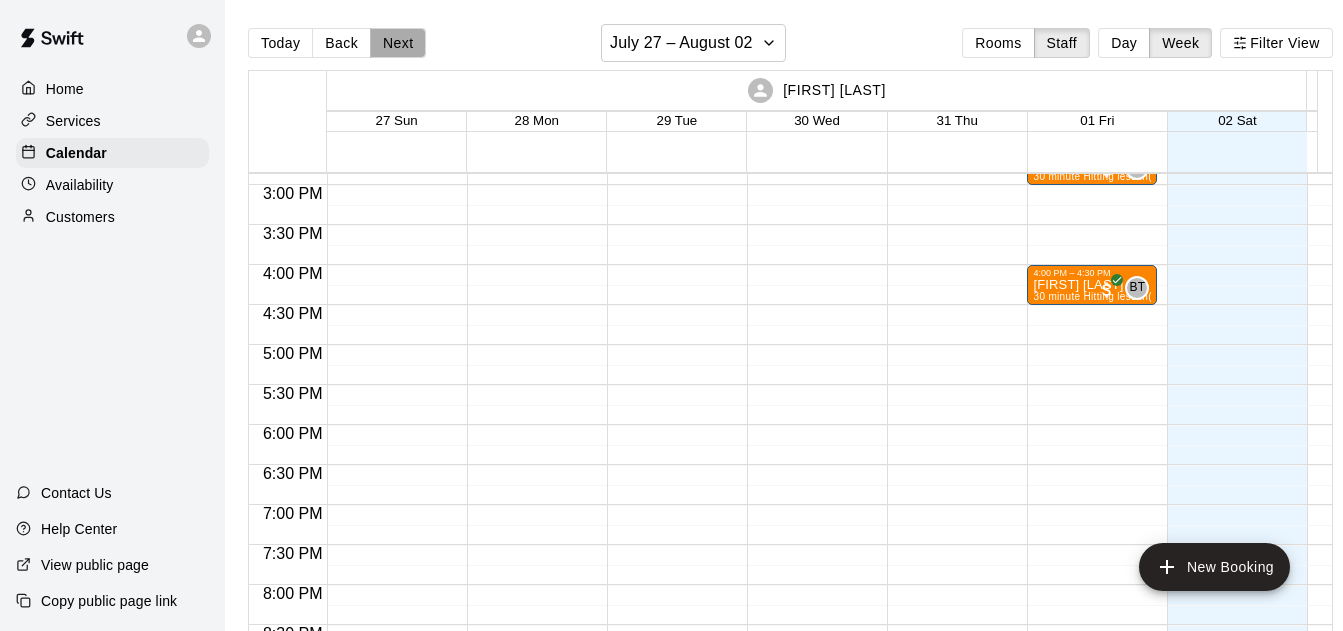 click on "Next" at bounding box center (398, 43) 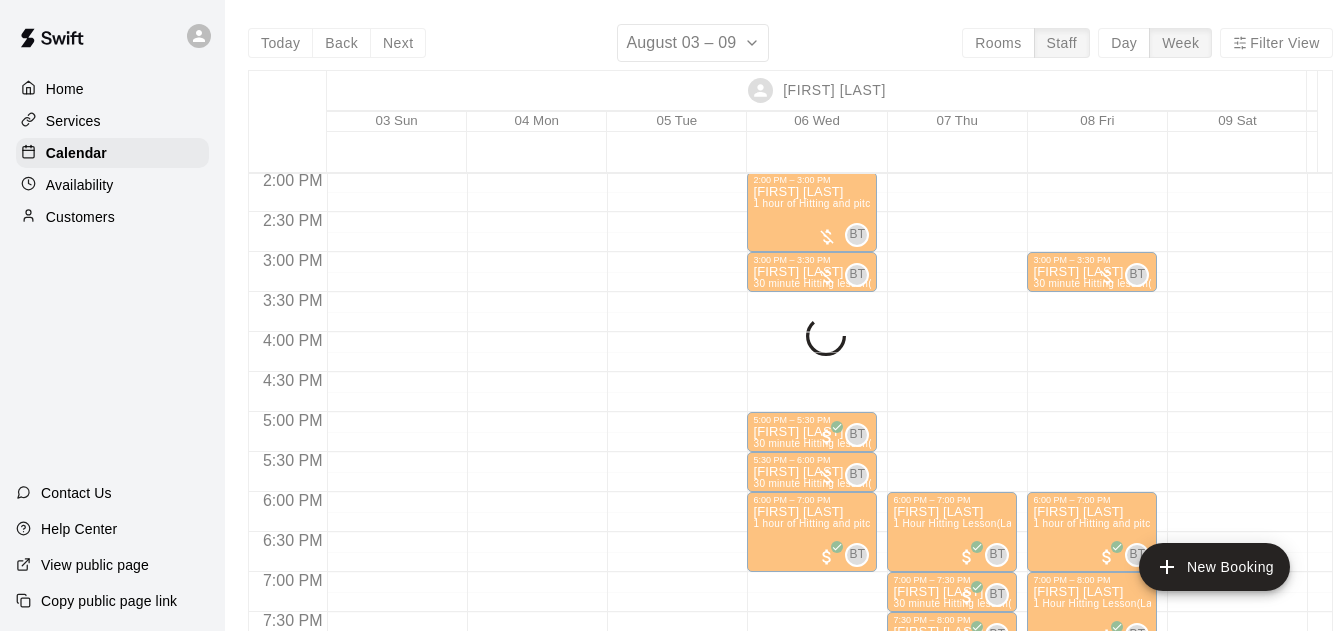 scroll, scrollTop: 1117, scrollLeft: 0, axis: vertical 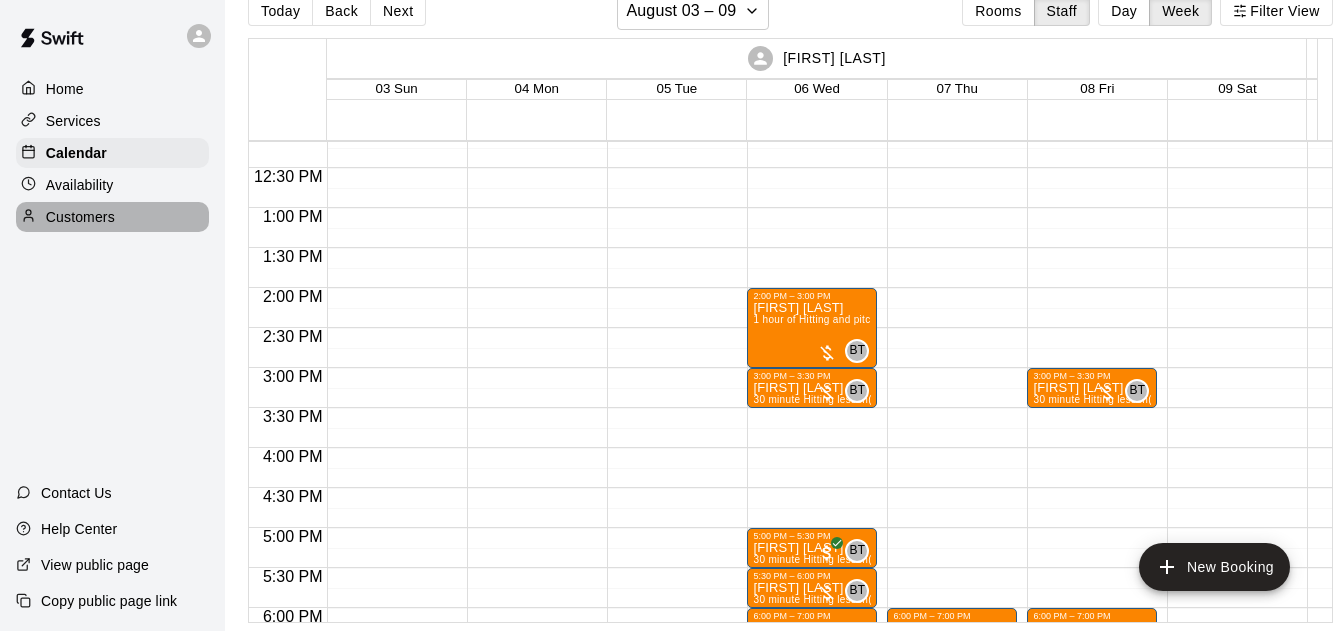 click on "Customers" at bounding box center (112, 217) 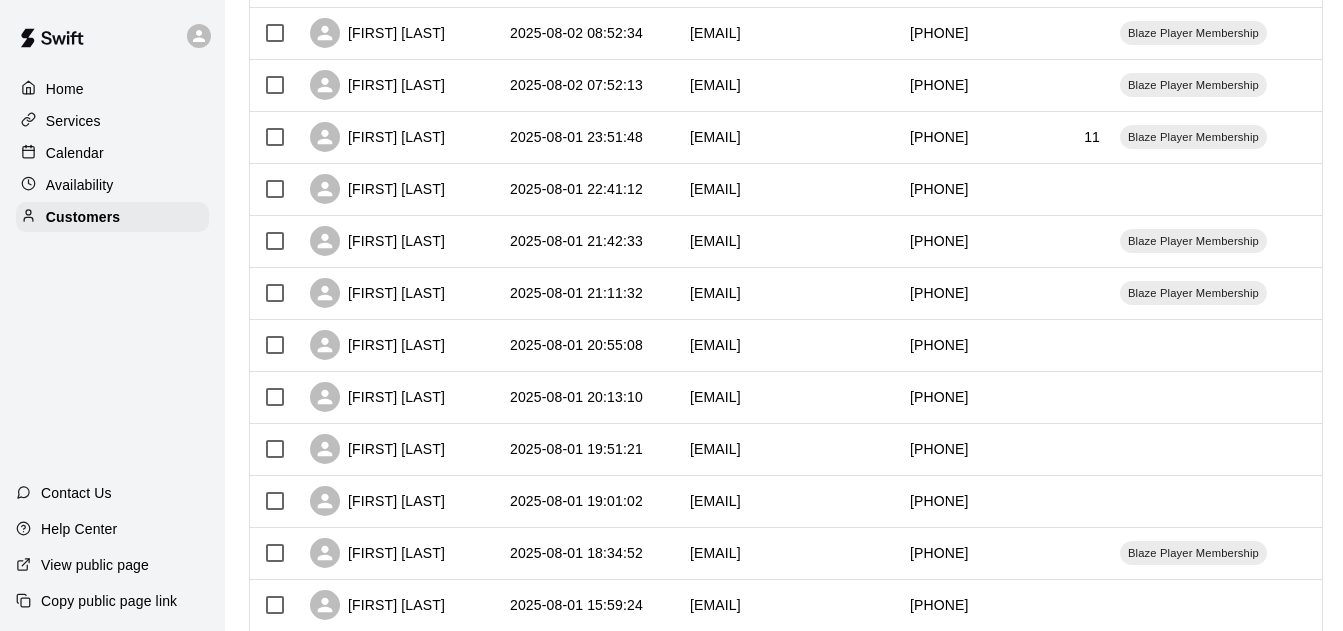 scroll, scrollTop: 663, scrollLeft: 0, axis: vertical 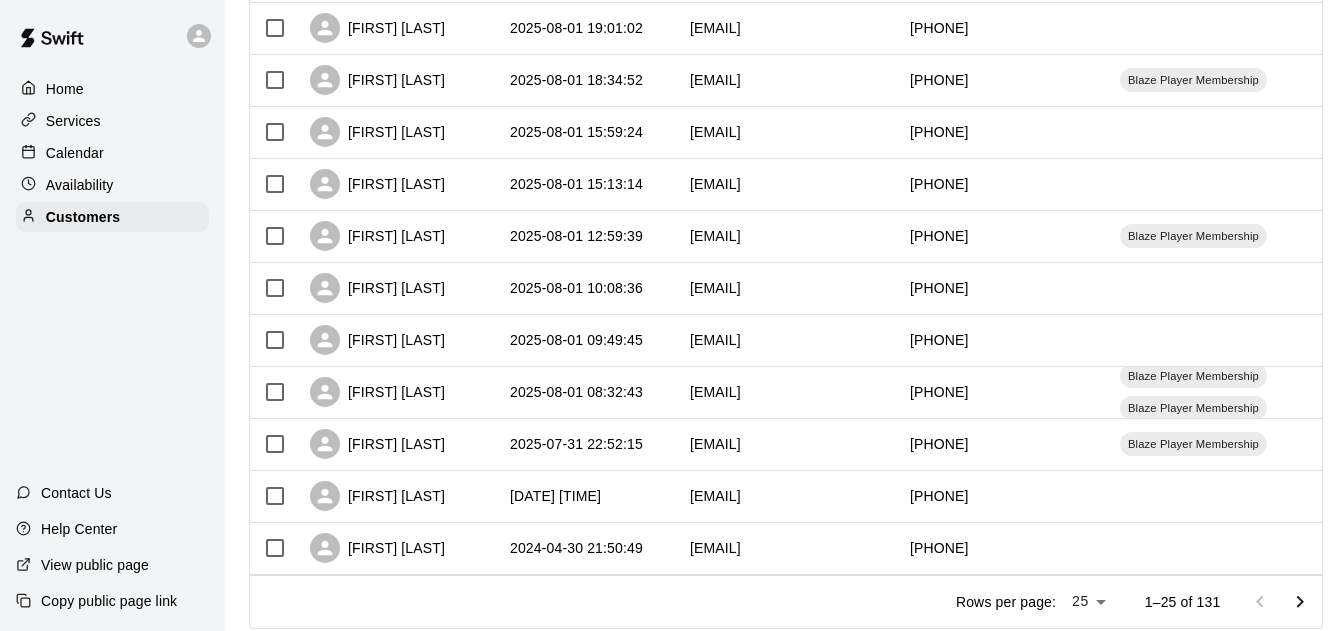 drag, startPoint x: 520, startPoint y: 300, endPoint x: 240, endPoint y: 286, distance: 280.3498 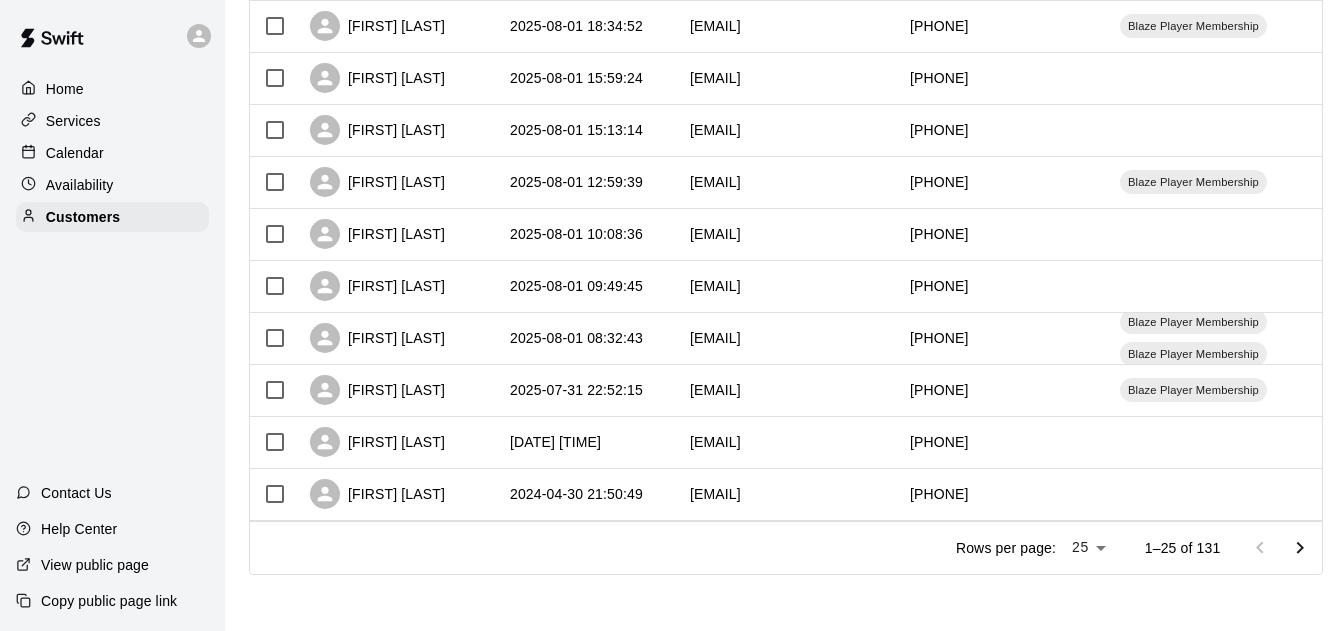 scroll, scrollTop: 1113, scrollLeft: 0, axis: vertical 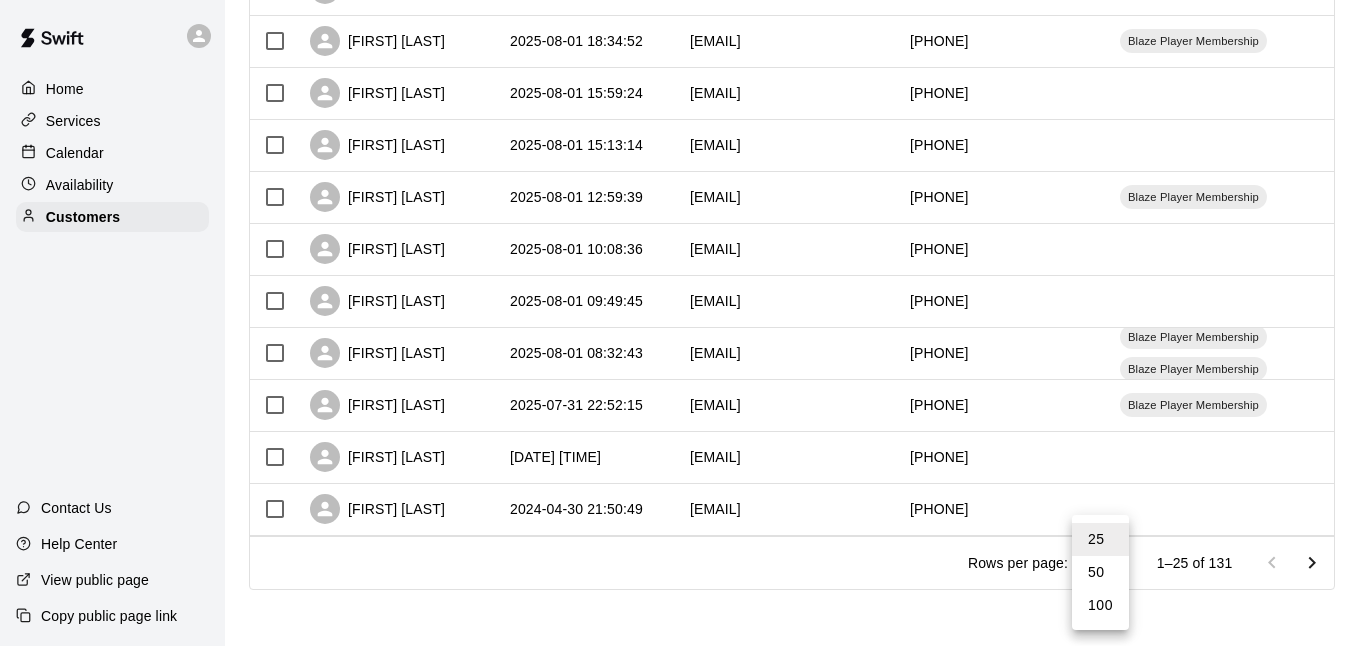 click on "100" at bounding box center (1100, 605) 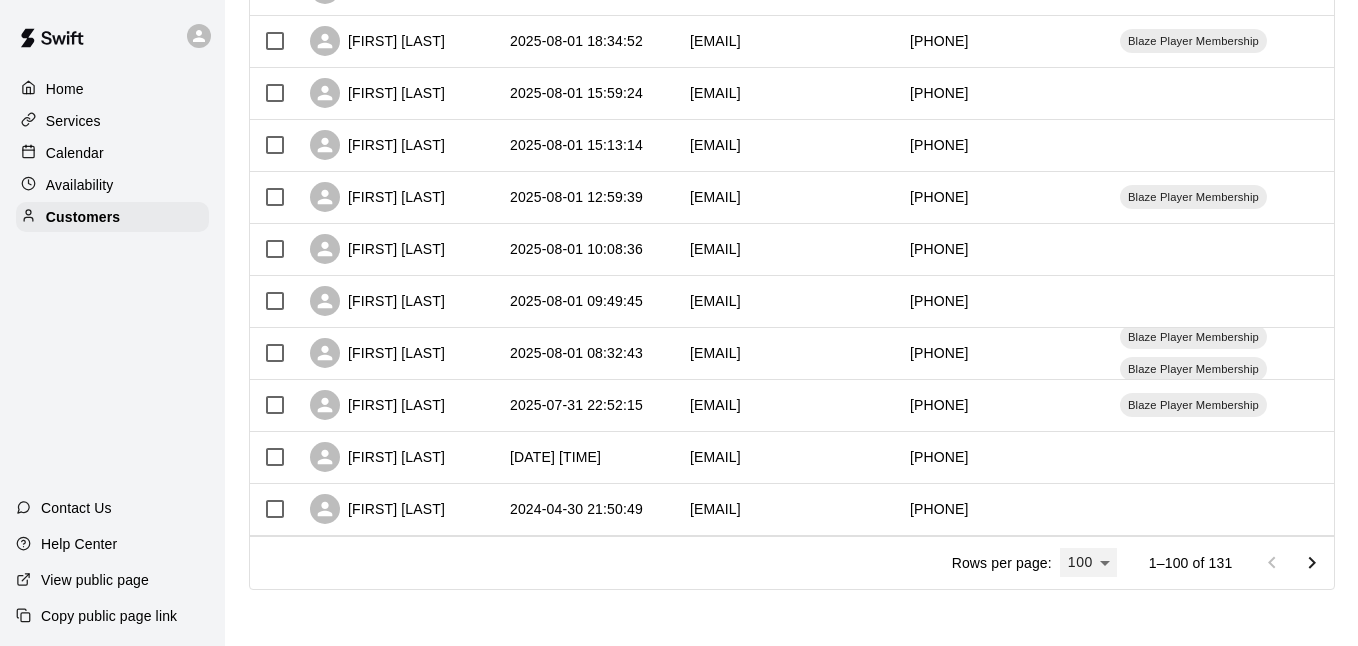 type on "***" 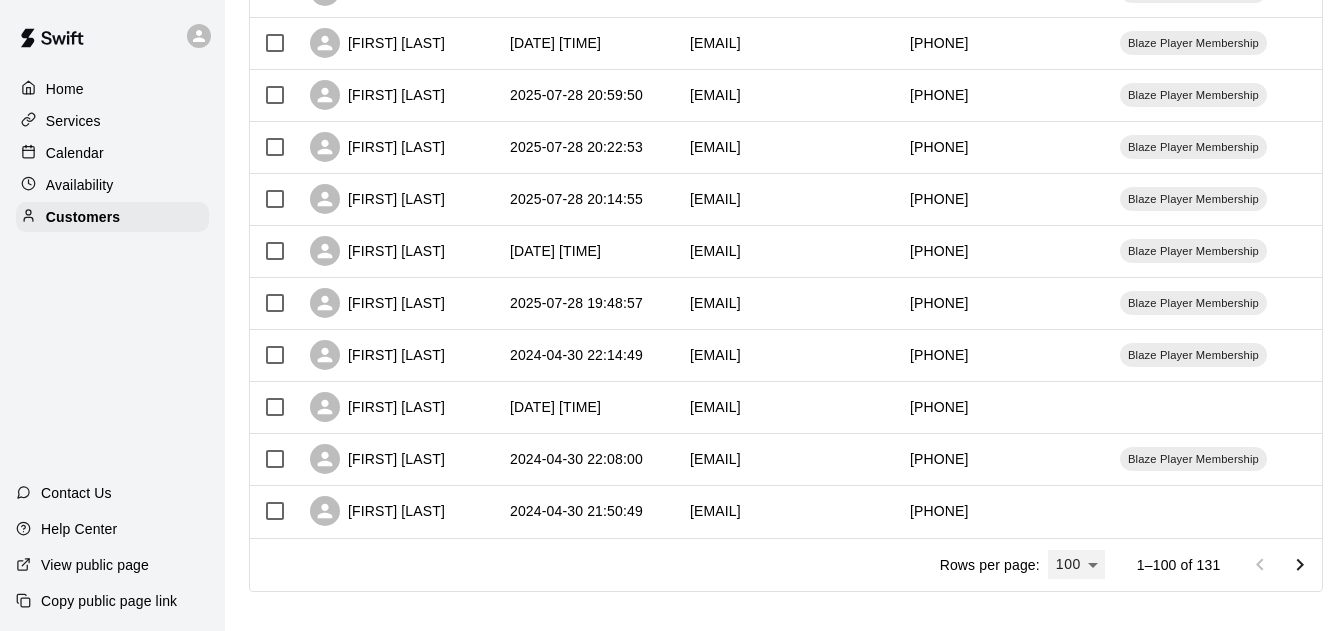 scroll, scrollTop: 4979, scrollLeft: 0, axis: vertical 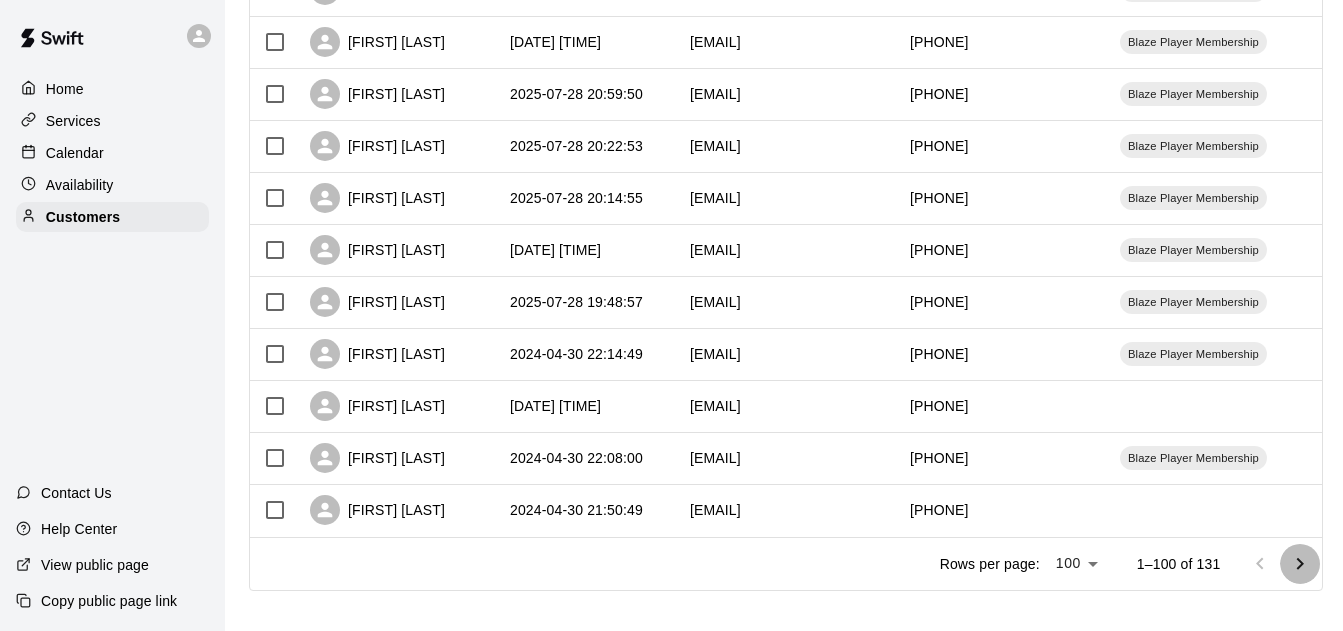 click 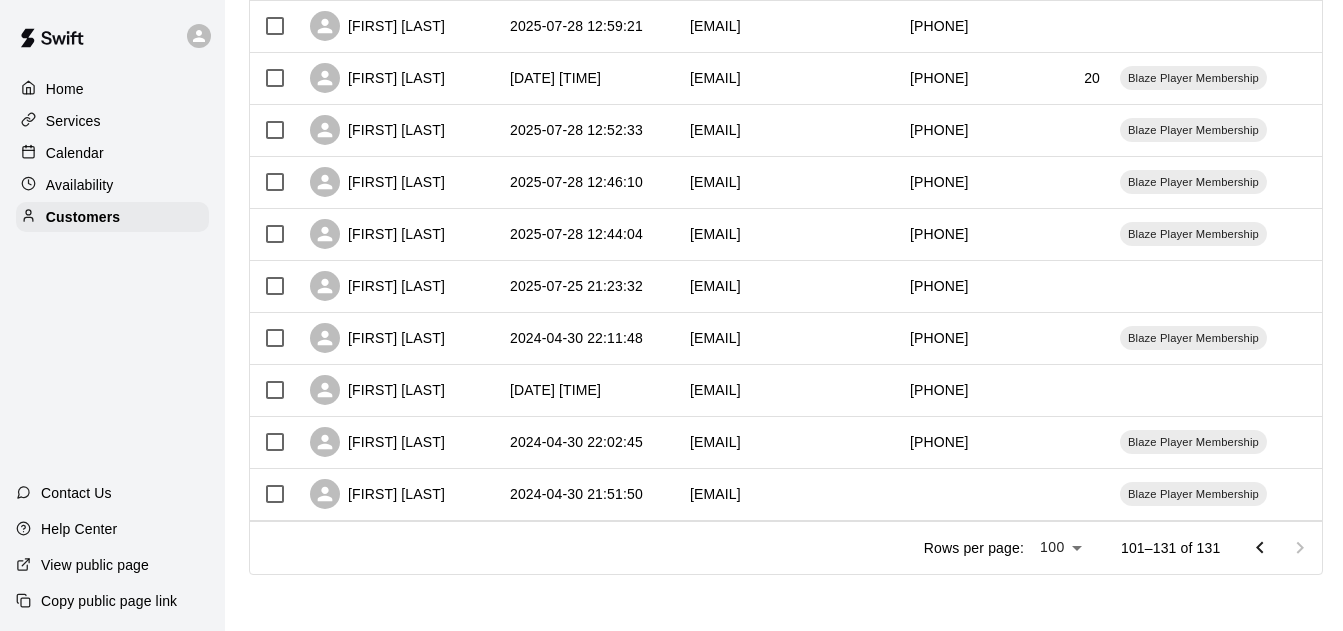 scroll, scrollTop: 1425, scrollLeft: 0, axis: vertical 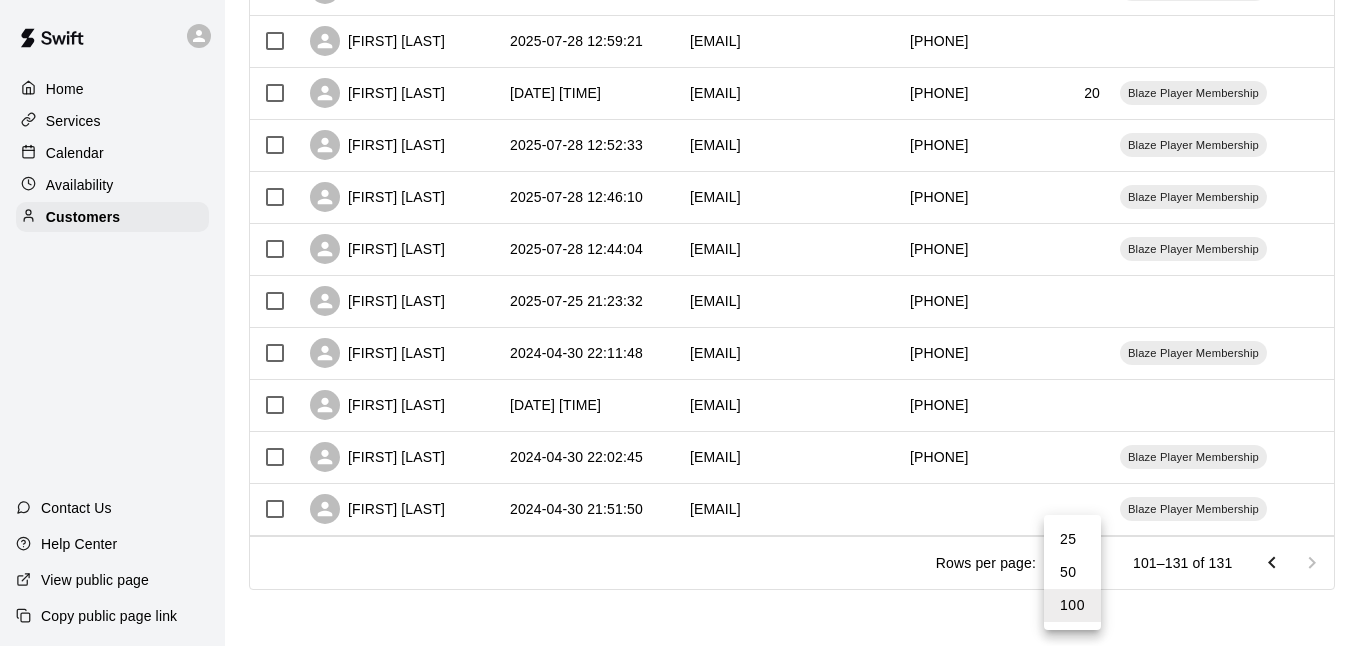 click at bounding box center [679, 323] 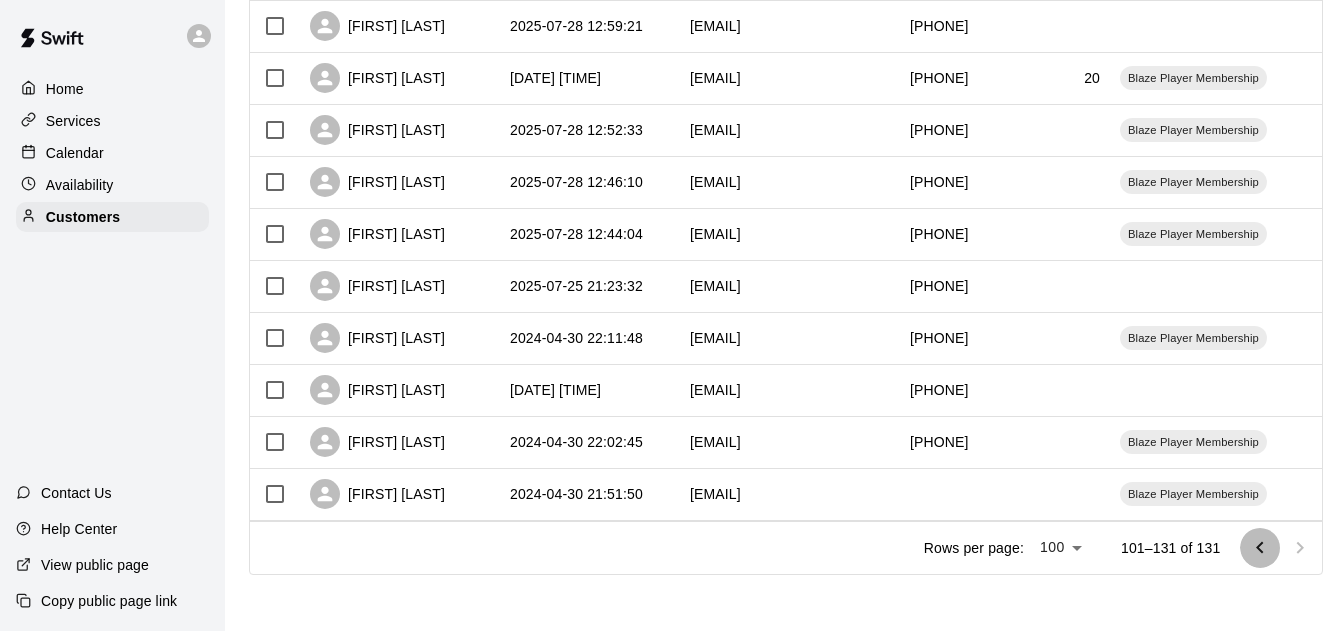 click 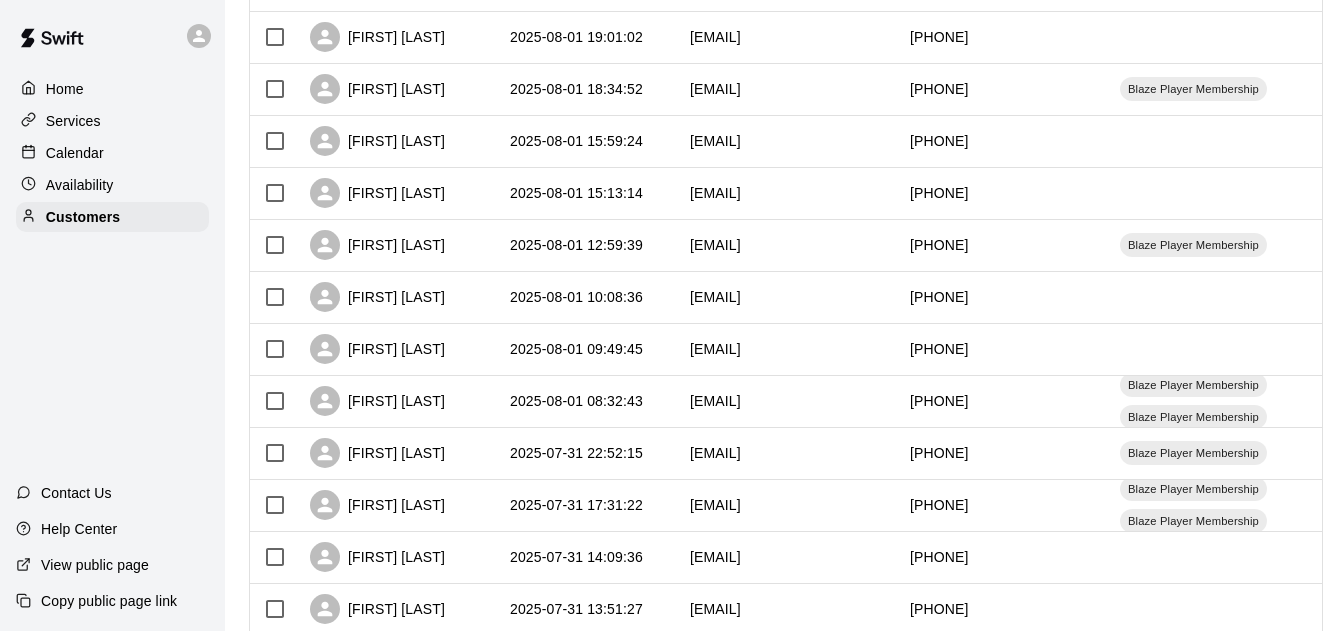 scroll, scrollTop: 1031, scrollLeft: 0, axis: vertical 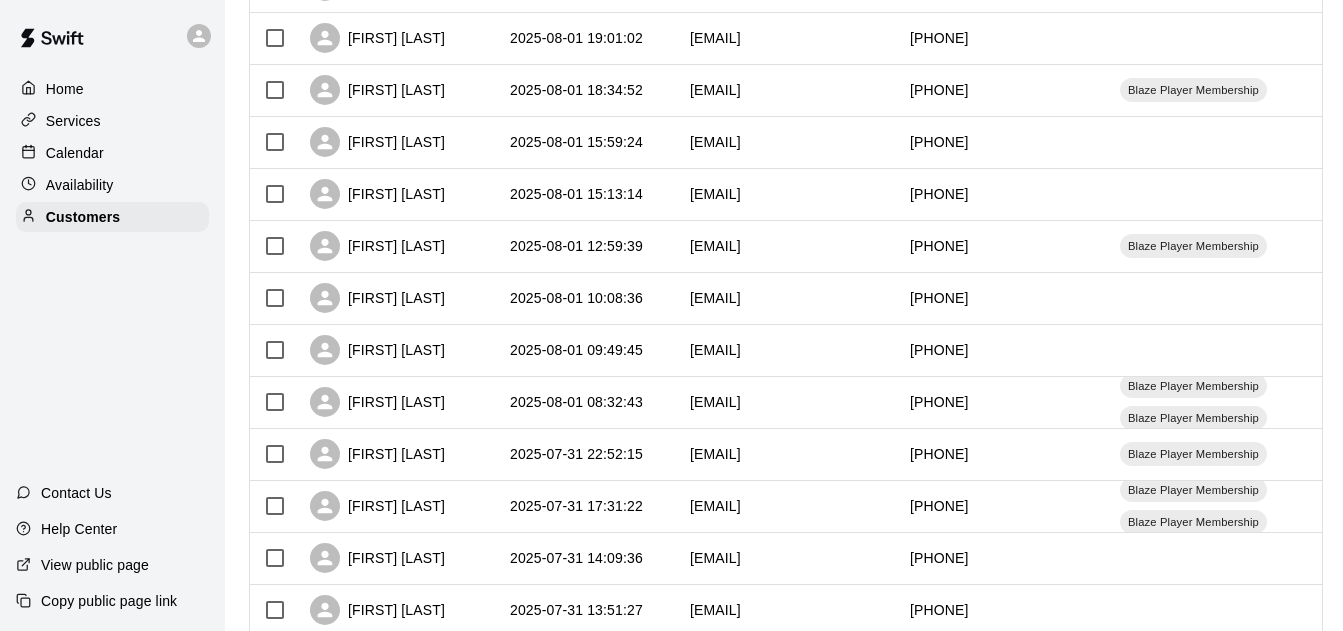 click on "Calendar" at bounding box center (75, 153) 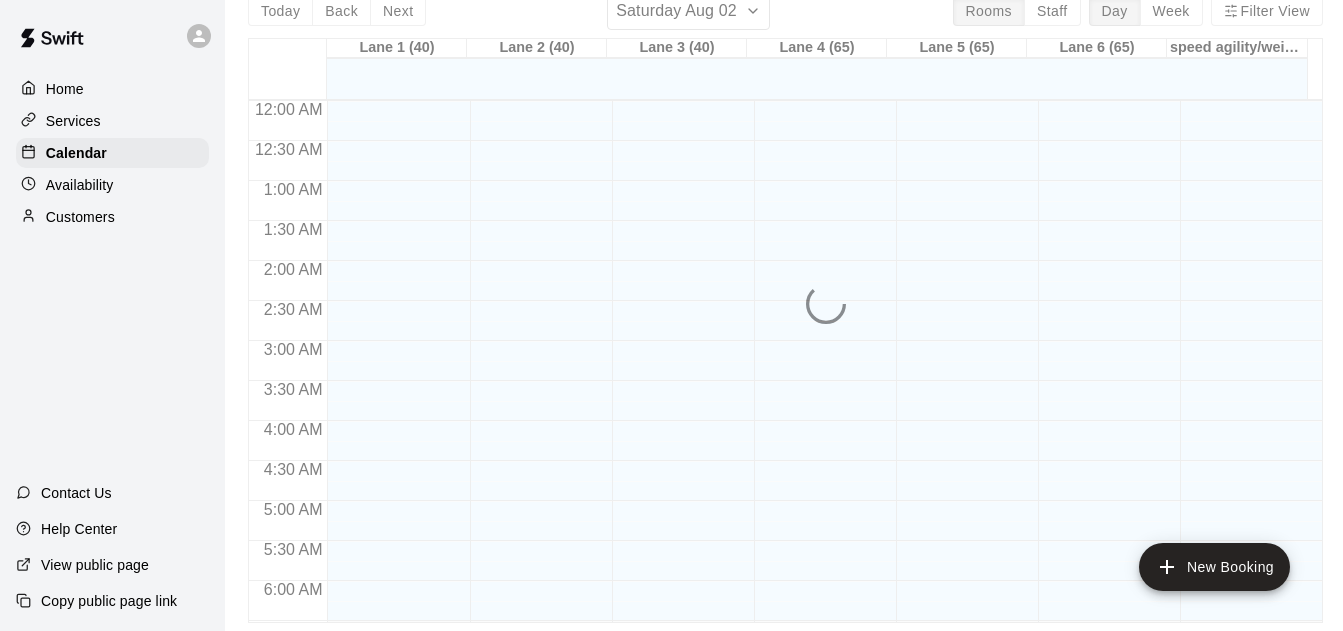 scroll, scrollTop: 0, scrollLeft: 0, axis: both 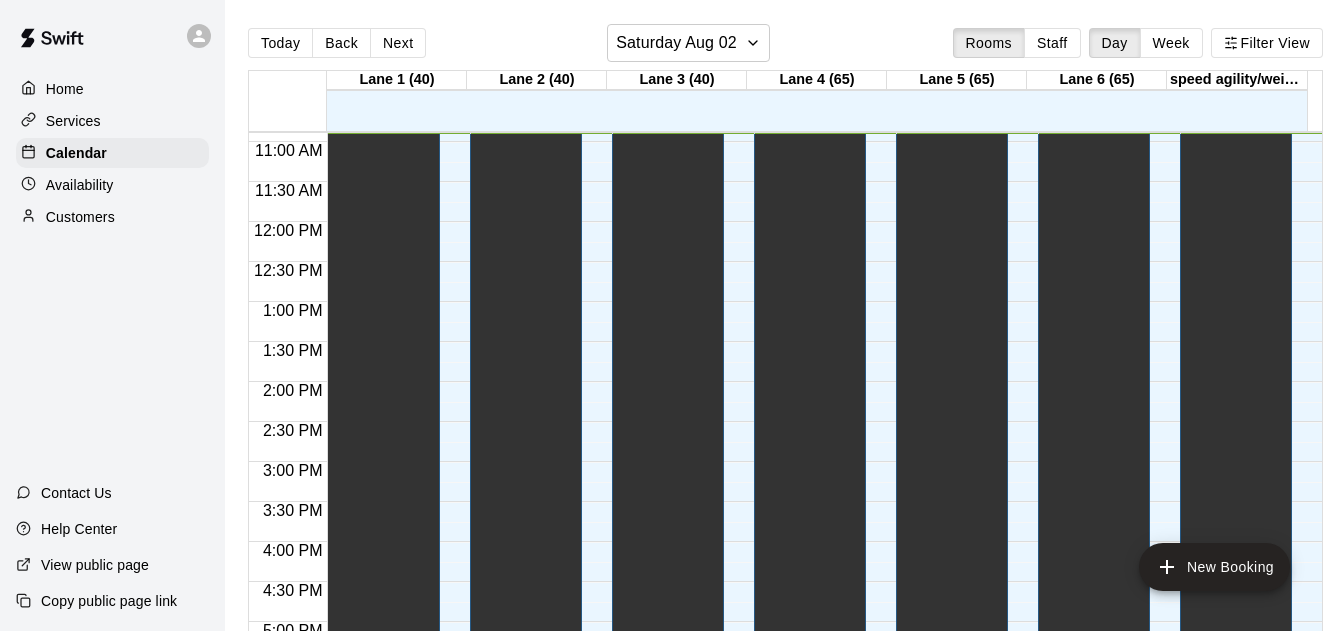 click on "Staff" at bounding box center [1052, 43] 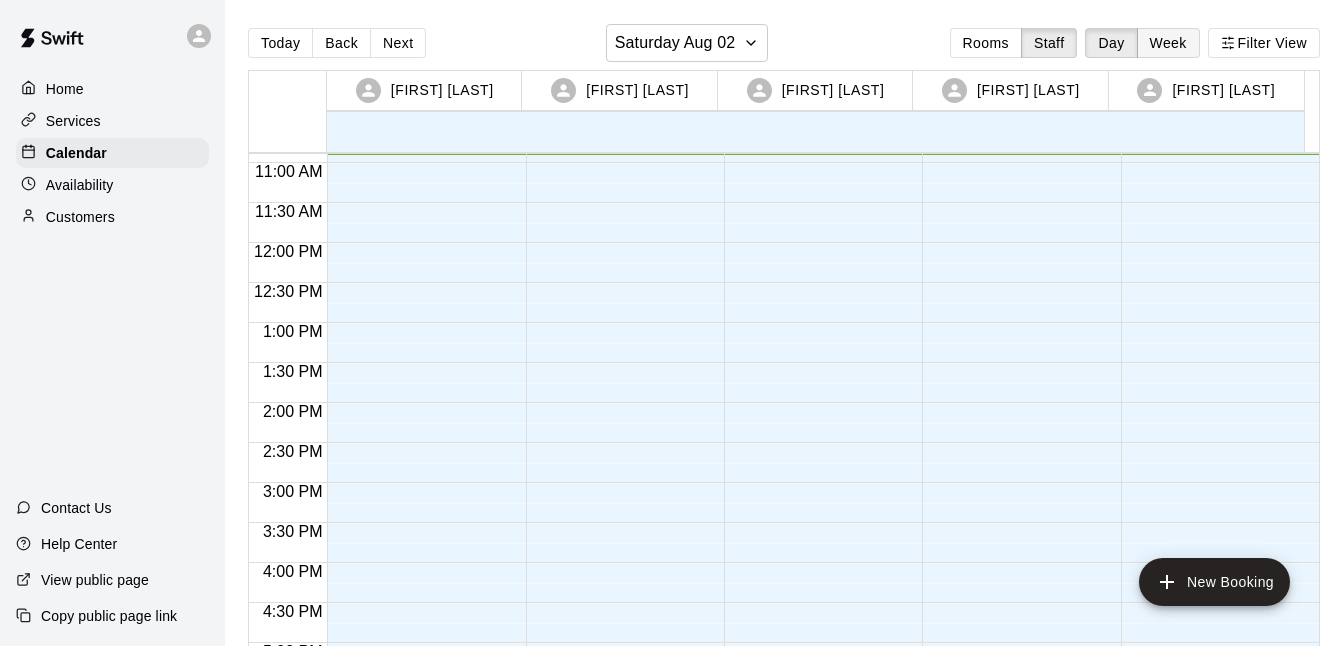 click on "Week" at bounding box center [1168, 43] 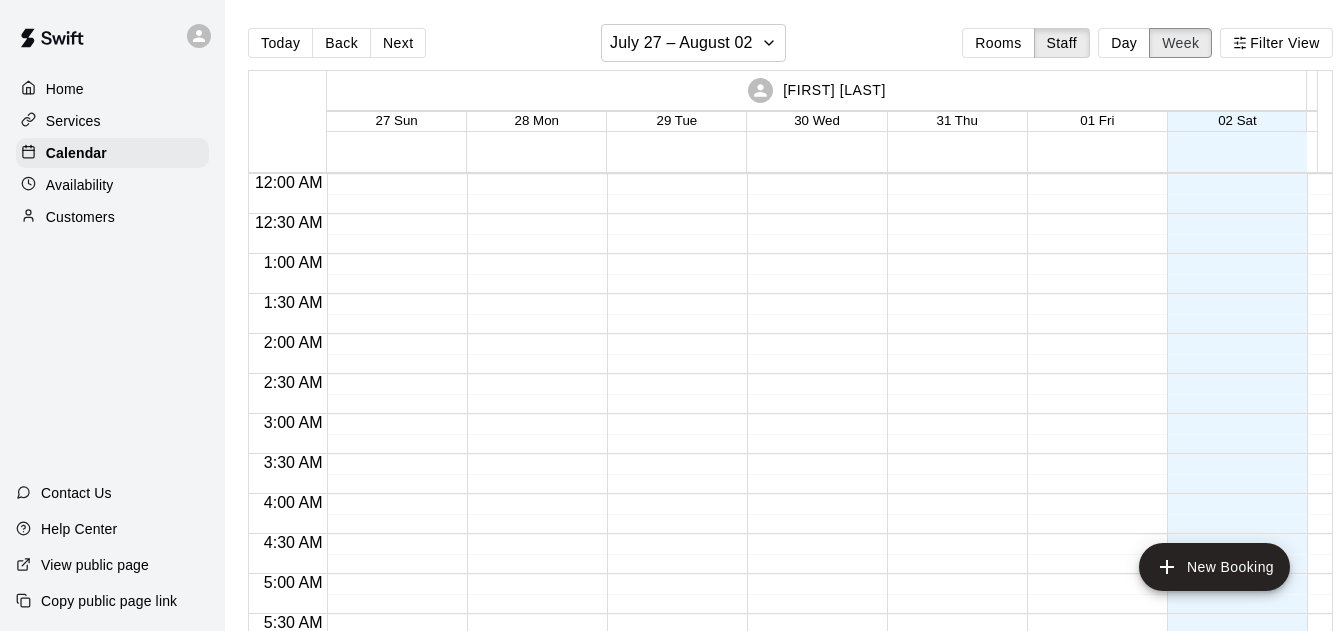 scroll, scrollTop: 872, scrollLeft: 0, axis: vertical 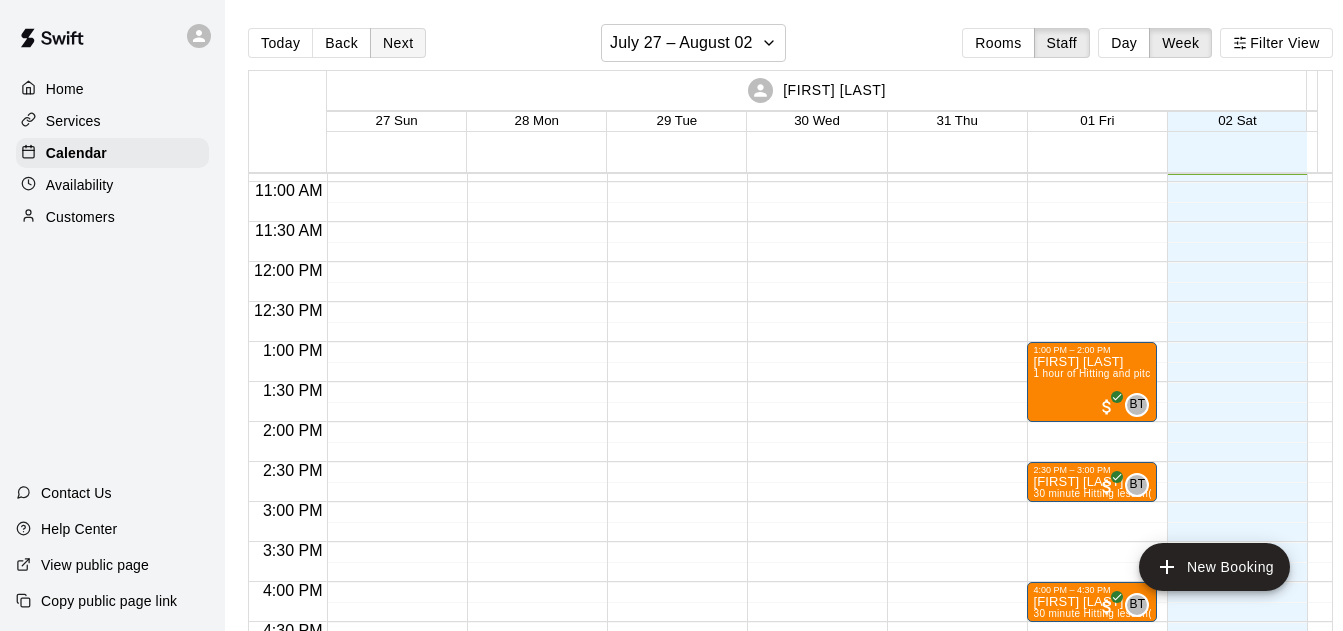 click on "Next" at bounding box center [398, 43] 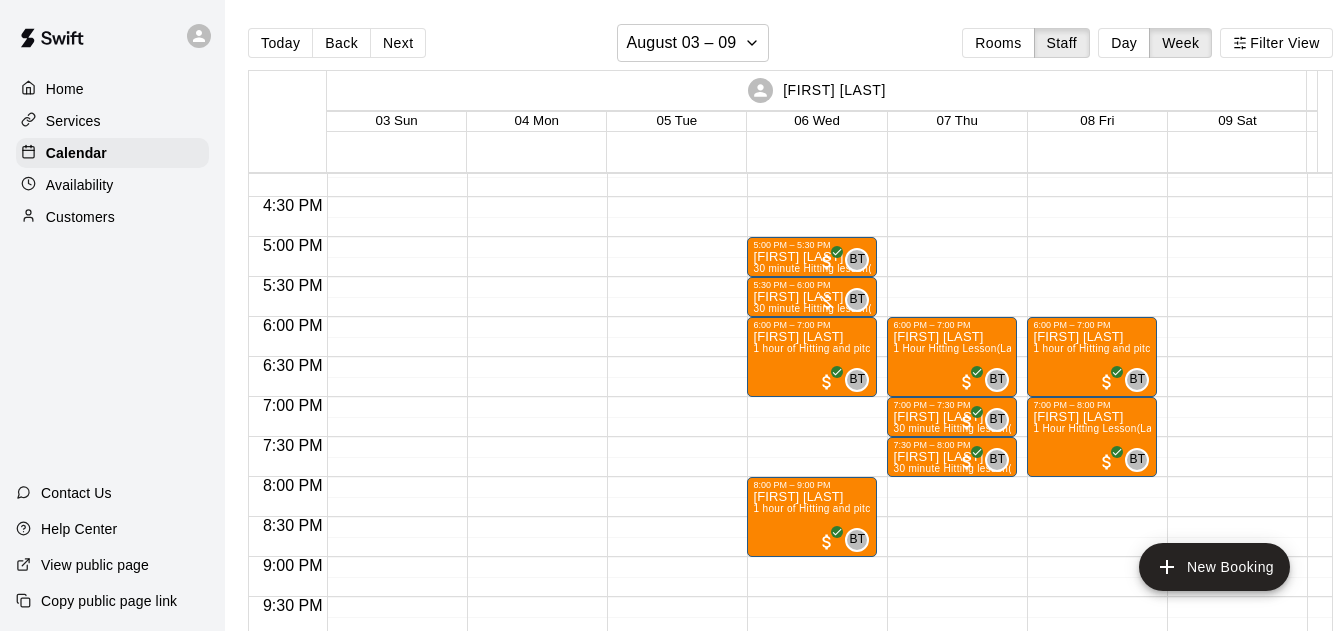 scroll, scrollTop: 1225, scrollLeft: 0, axis: vertical 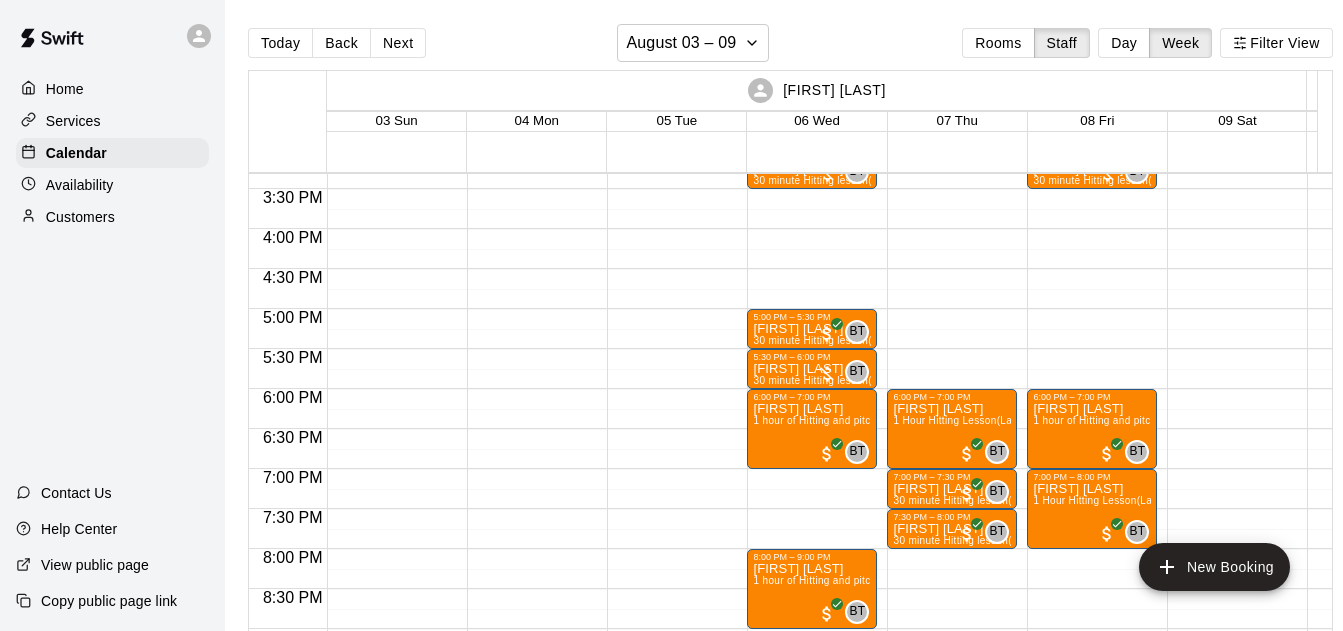 drag, startPoint x: 445, startPoint y: 1, endPoint x: 444, endPoint y: 14, distance: 13.038404 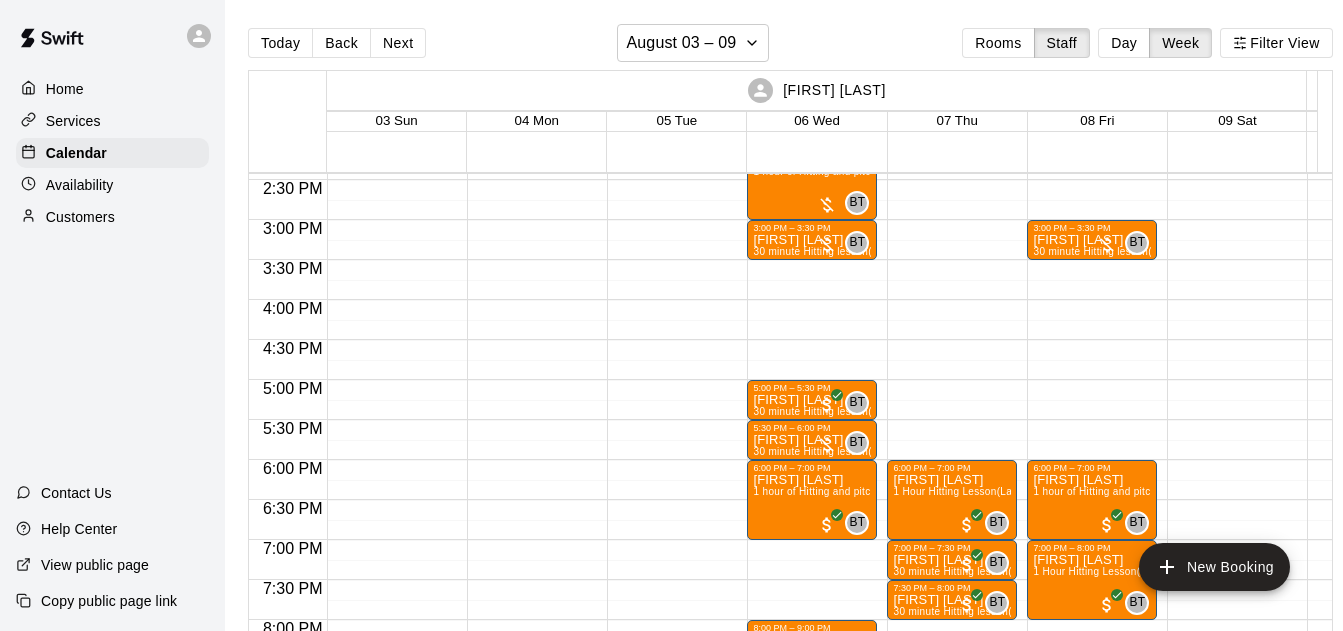 scroll, scrollTop: 1082, scrollLeft: 0, axis: vertical 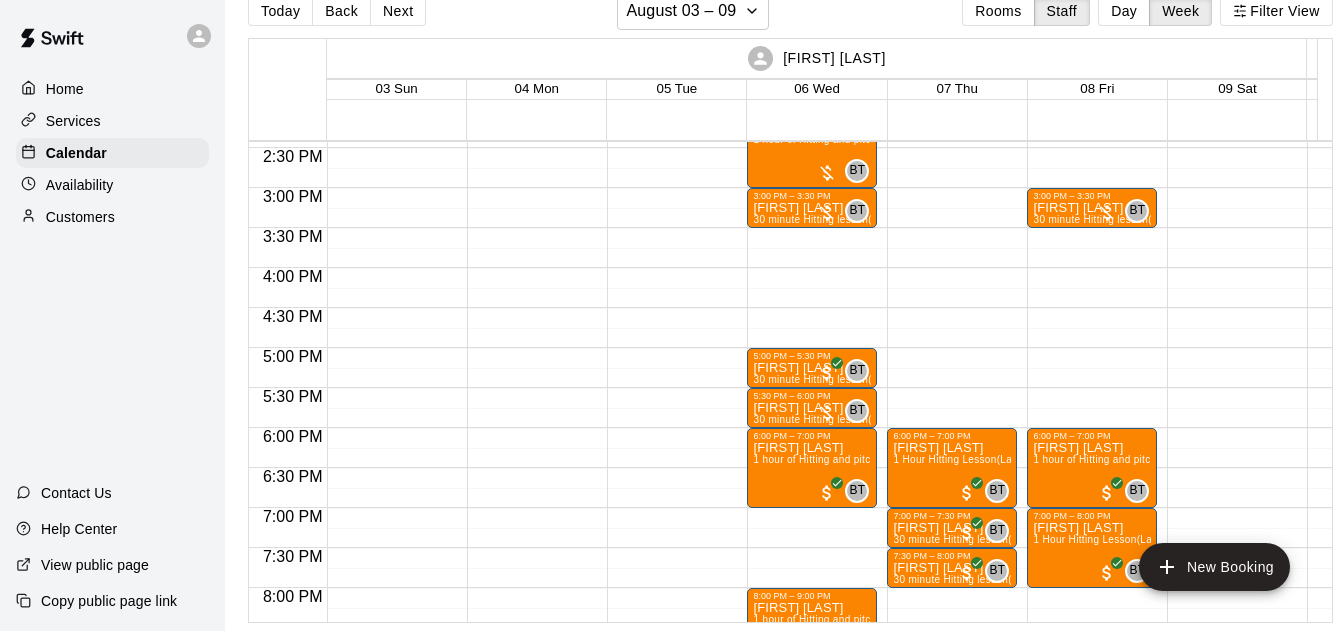 click on "3:00 PM – 3:30 PM [FIRST] [LAST] ​ 30 minute Hitting lesson ​ (Lane 1 (40)) BT 0 6:00 PM – 7:00 PM [FIRST] [LAST] 1 hour of Hitting and pitching/fielding ​ (Lane 4 (65)) BT 0 7:00 PM – 8:00 PM [FIRST] [LAST] 1 Hour Hitting Lesson ​ (Lane 1 (40)) BT 0" at bounding box center (1092, -52) 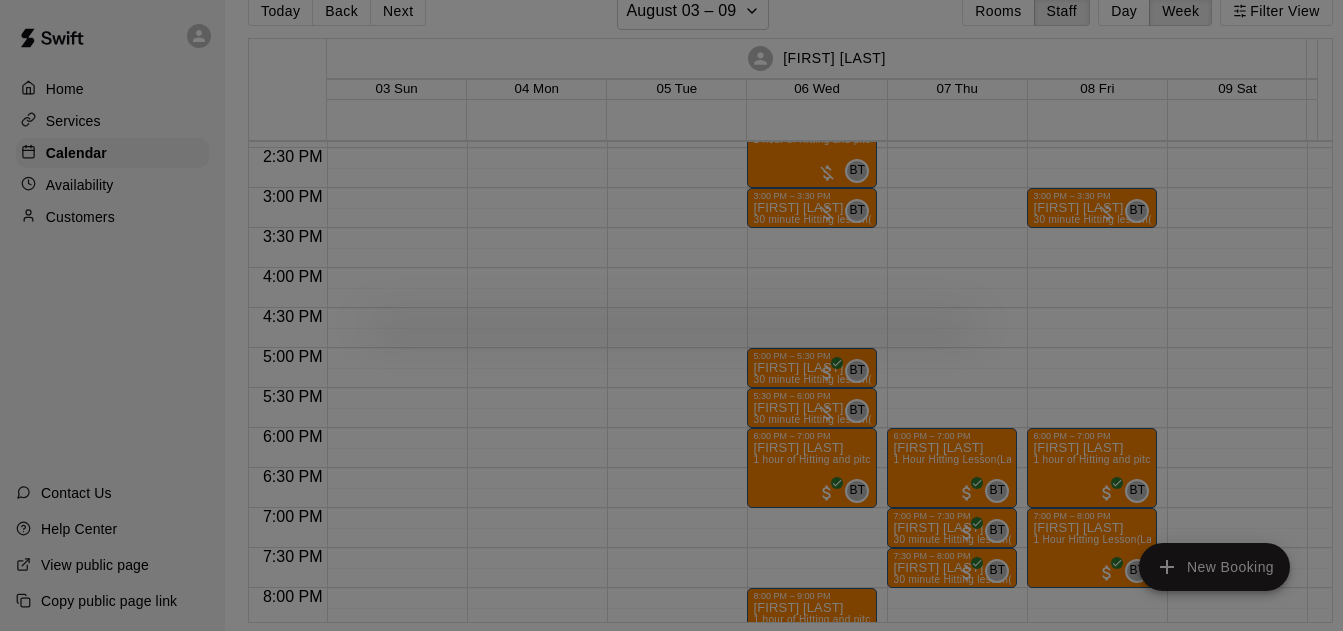 scroll, scrollTop: 0, scrollLeft: 0, axis: both 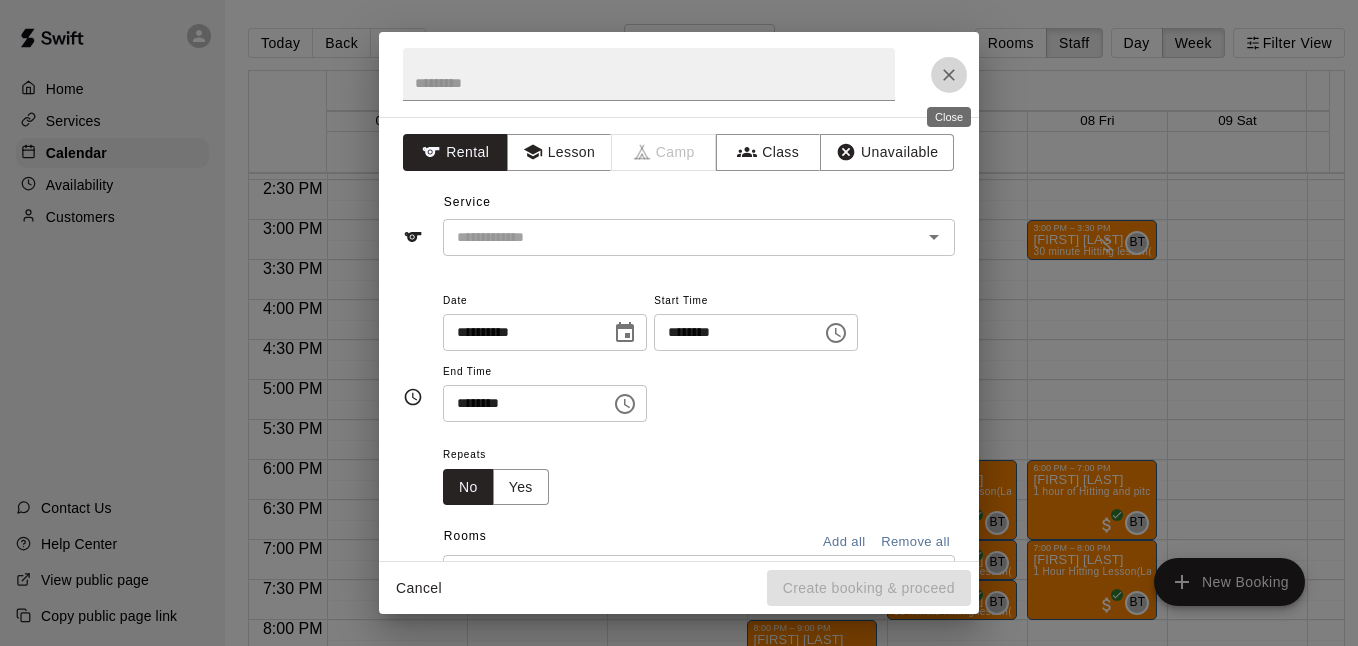 click 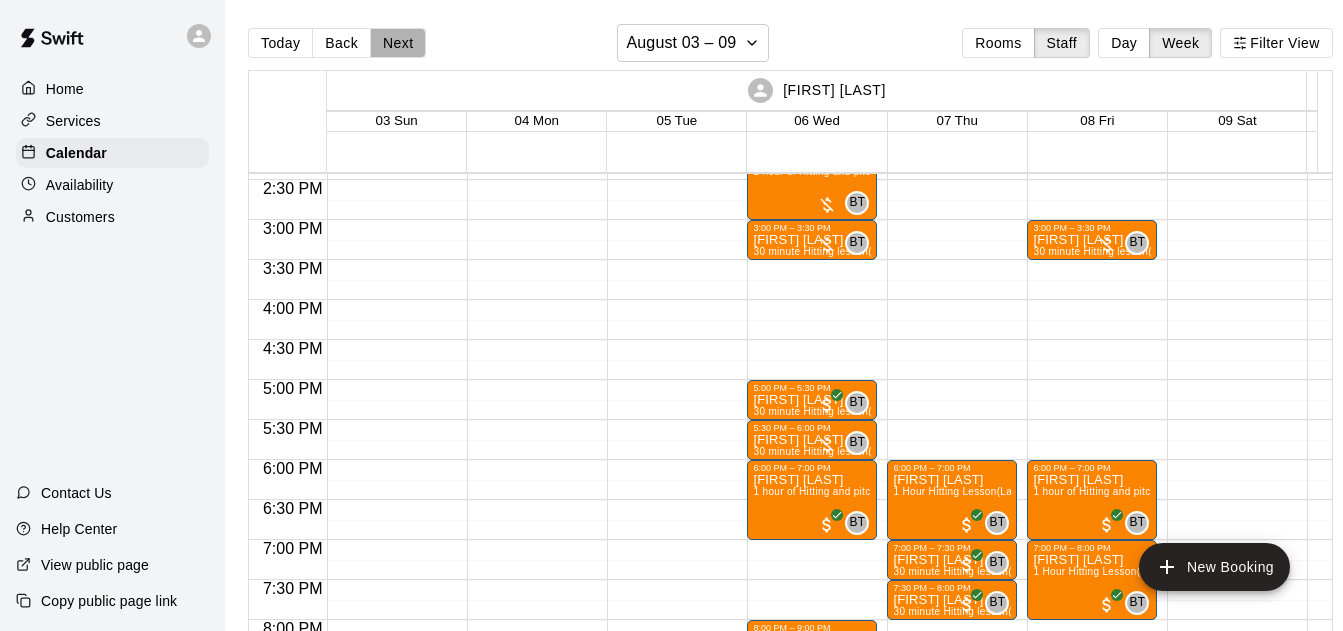 click on "Next" at bounding box center (398, 43) 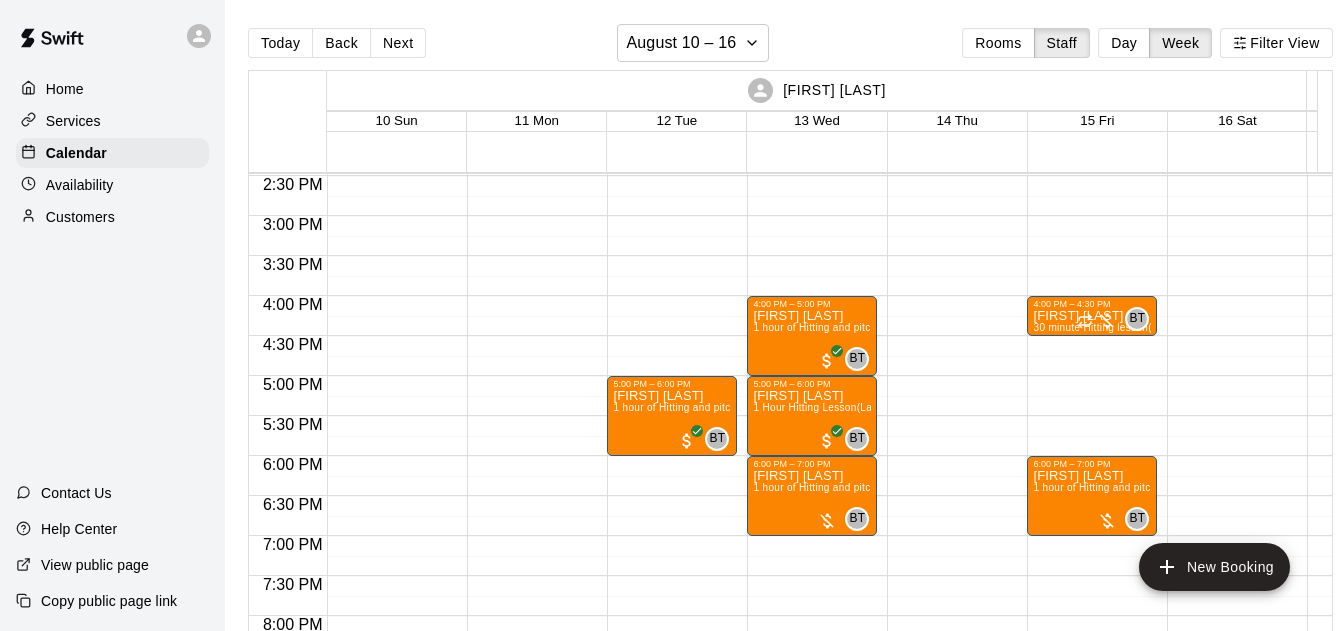 scroll, scrollTop: 1154, scrollLeft: 0, axis: vertical 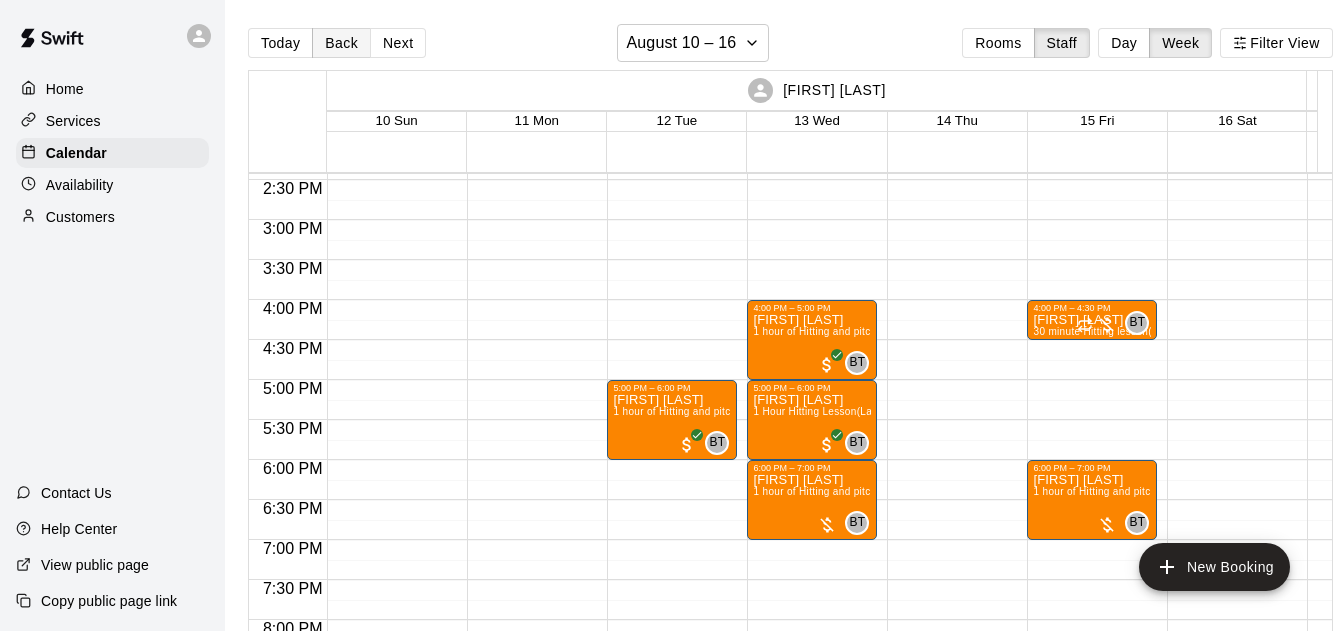 click on "Back" at bounding box center (341, 43) 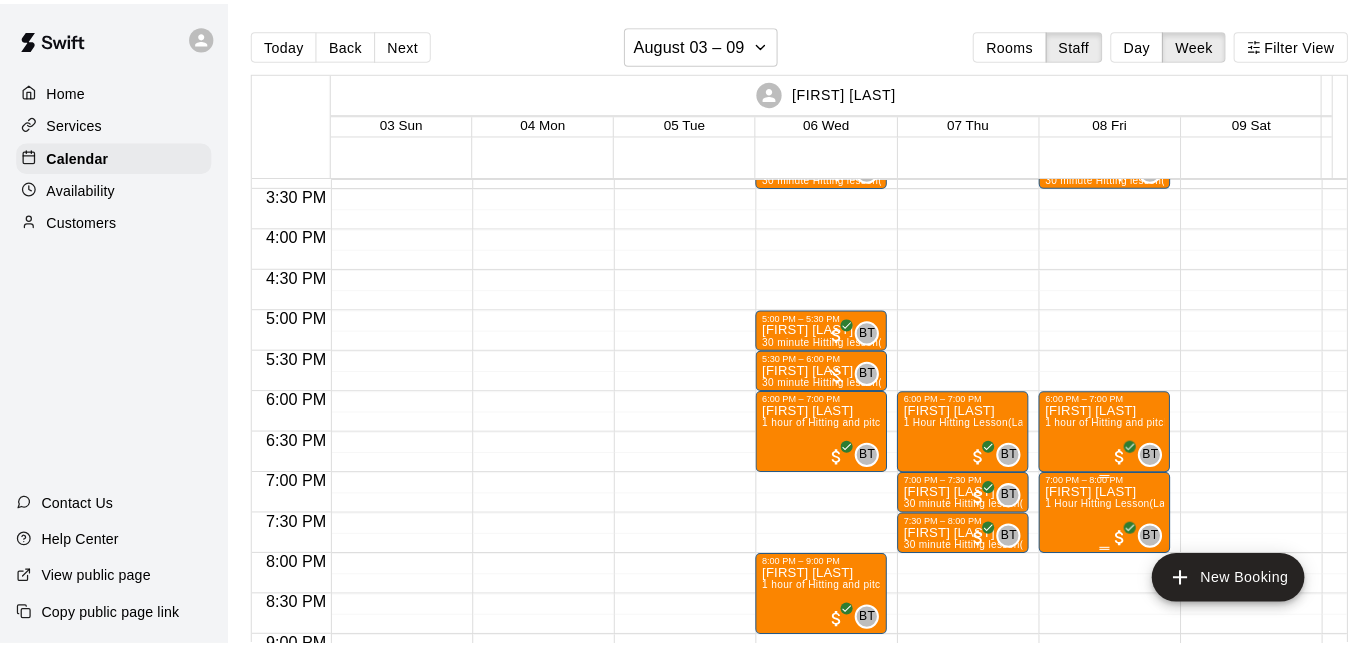 scroll, scrollTop: 1225, scrollLeft: 0, axis: vertical 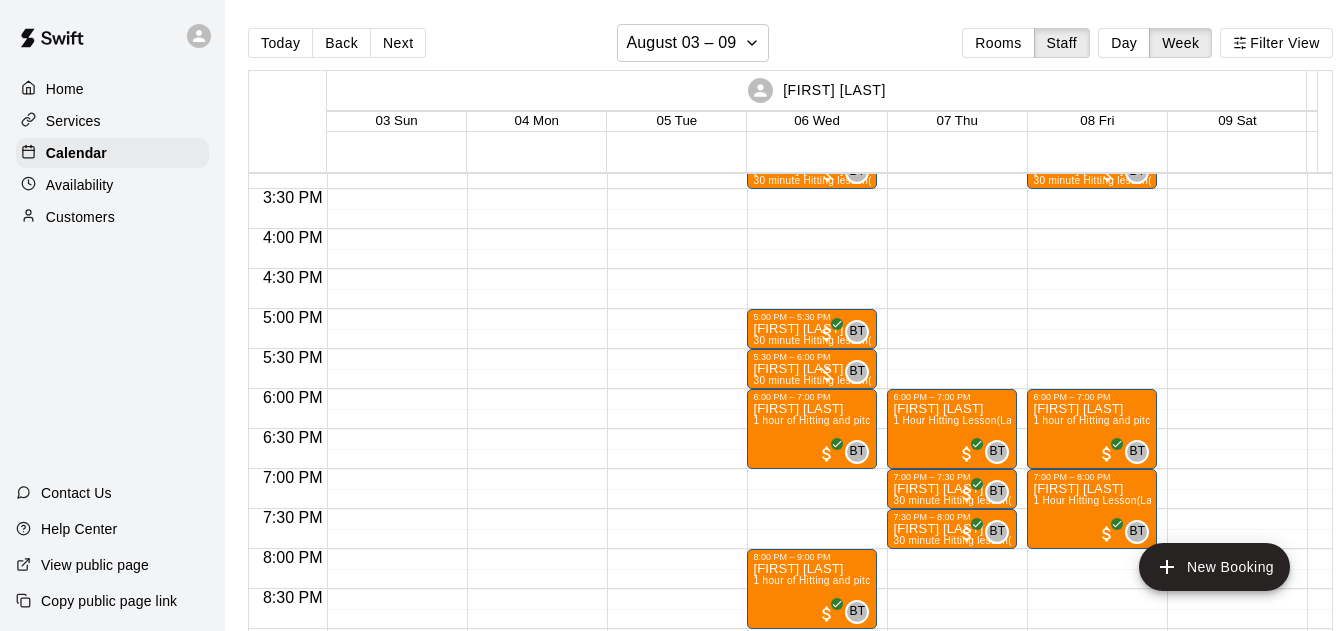 drag, startPoint x: 1054, startPoint y: 326, endPoint x: 1042, endPoint y: 384, distance: 59.22837 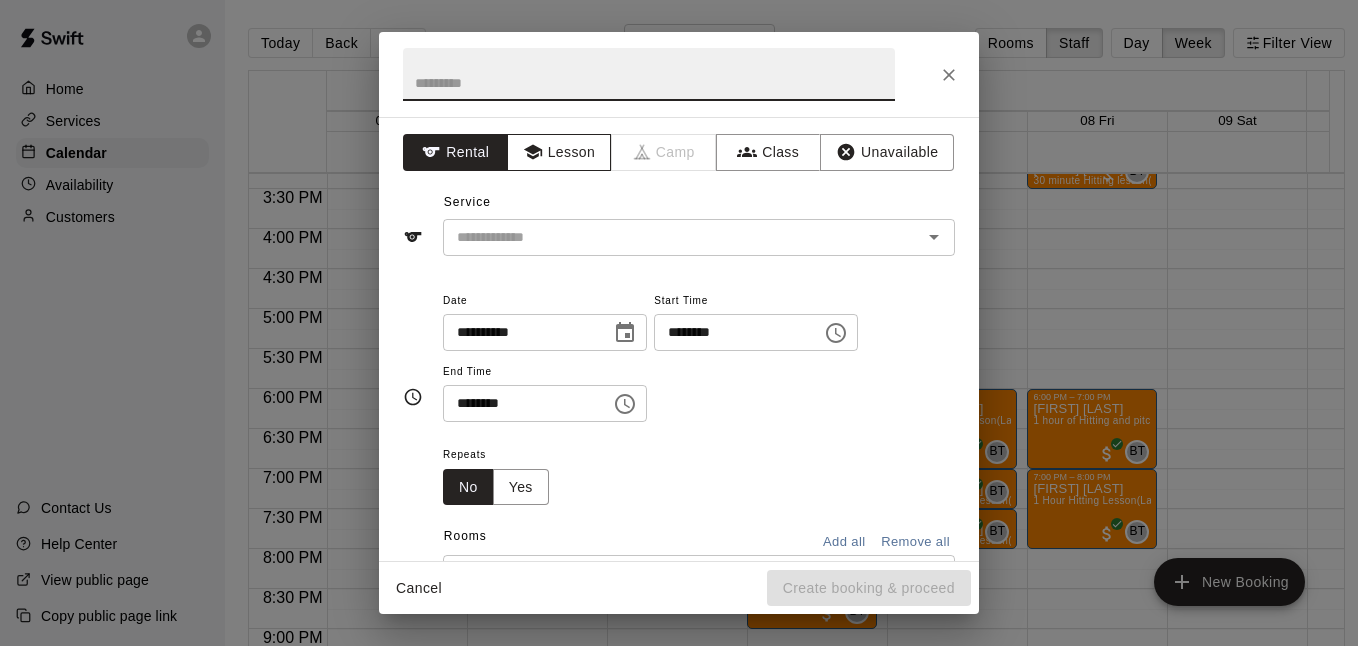 click 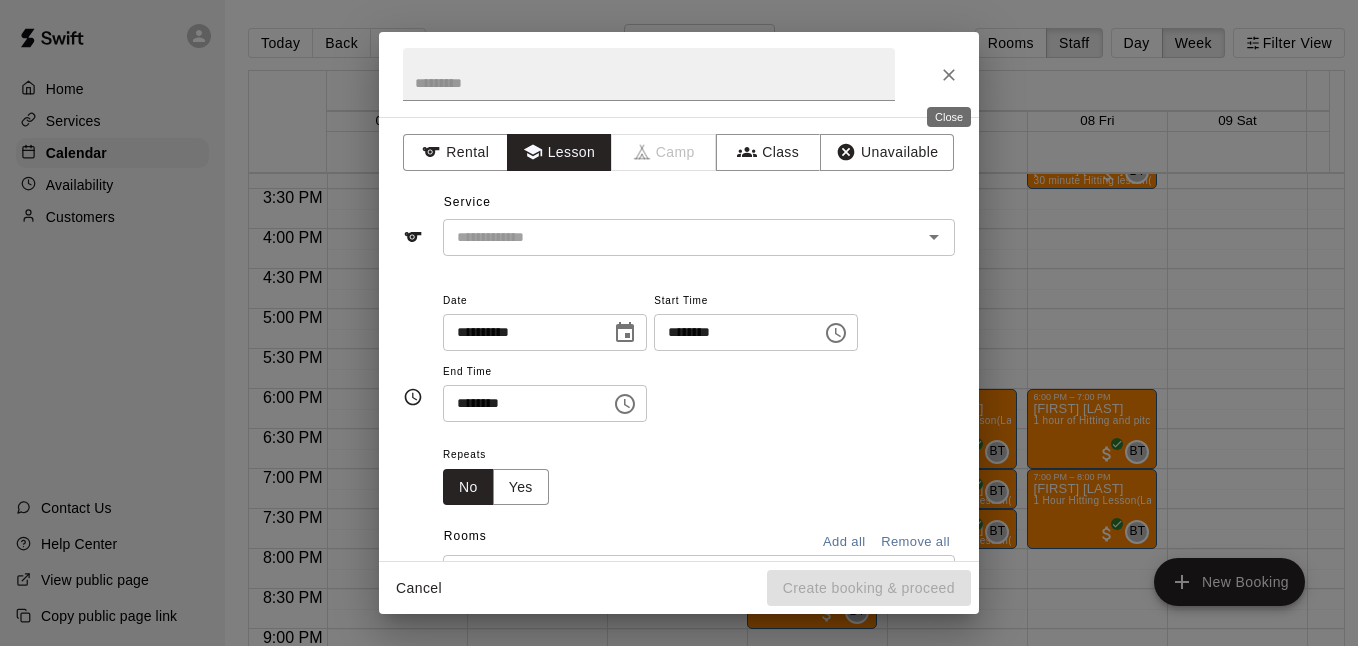 drag, startPoint x: 938, startPoint y: 68, endPoint x: 605, endPoint y: 105, distance: 335.04926 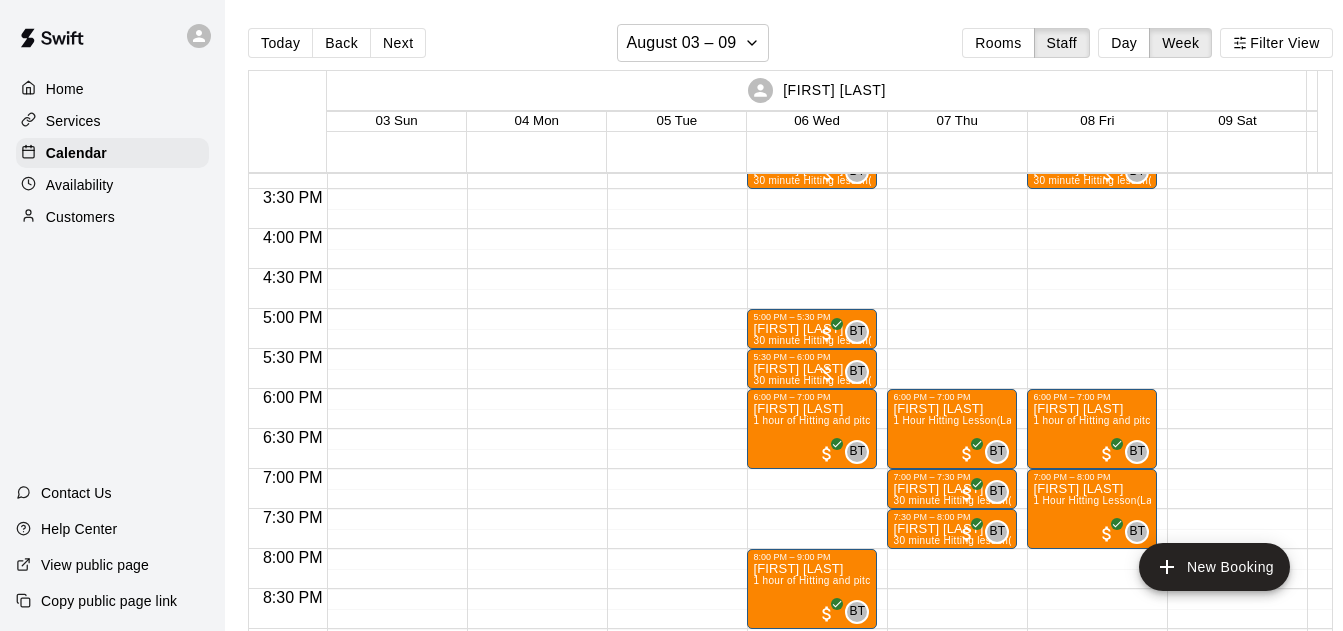 click on "Next" at bounding box center (398, 43) 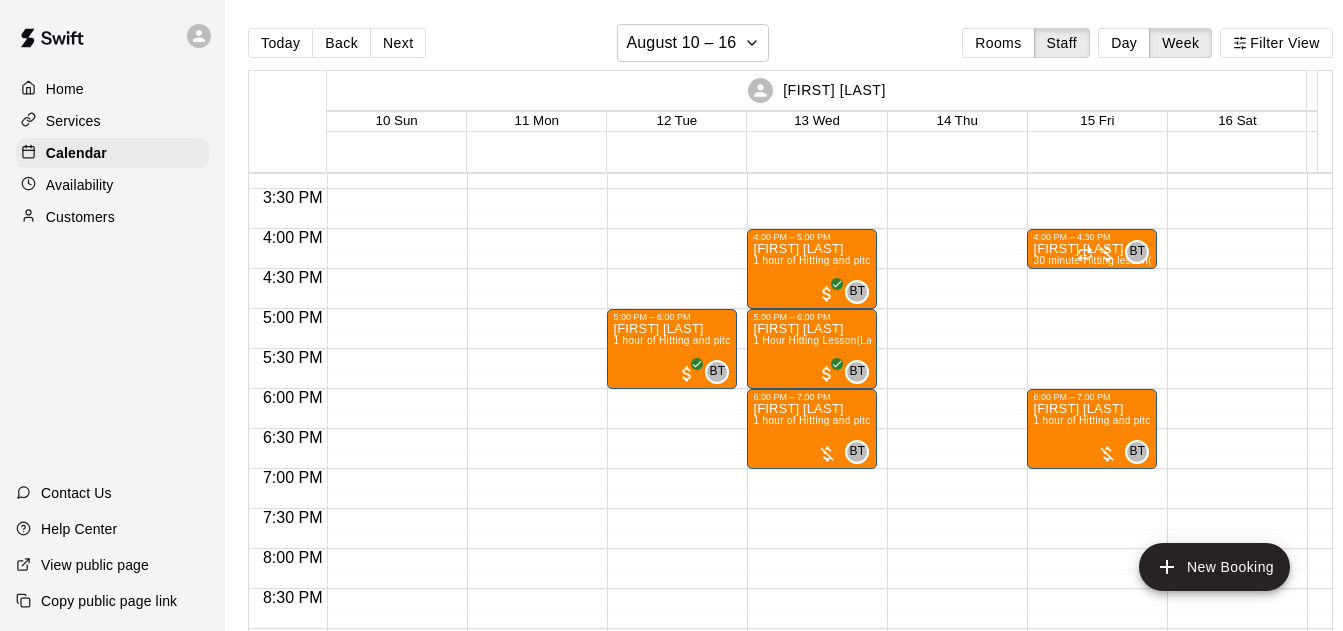click on "4:00 PM – 4:30 PM [FIRST] [LAST] 30 minute Hitting lesson (Lane 1 (40)) BT 0 6:00 PM – 7:00 PM [FIRST] [LAST] 1 hour of Hitting and pitching/fielding (Lane 5 (65)) BT 0" at bounding box center (1092, -91) 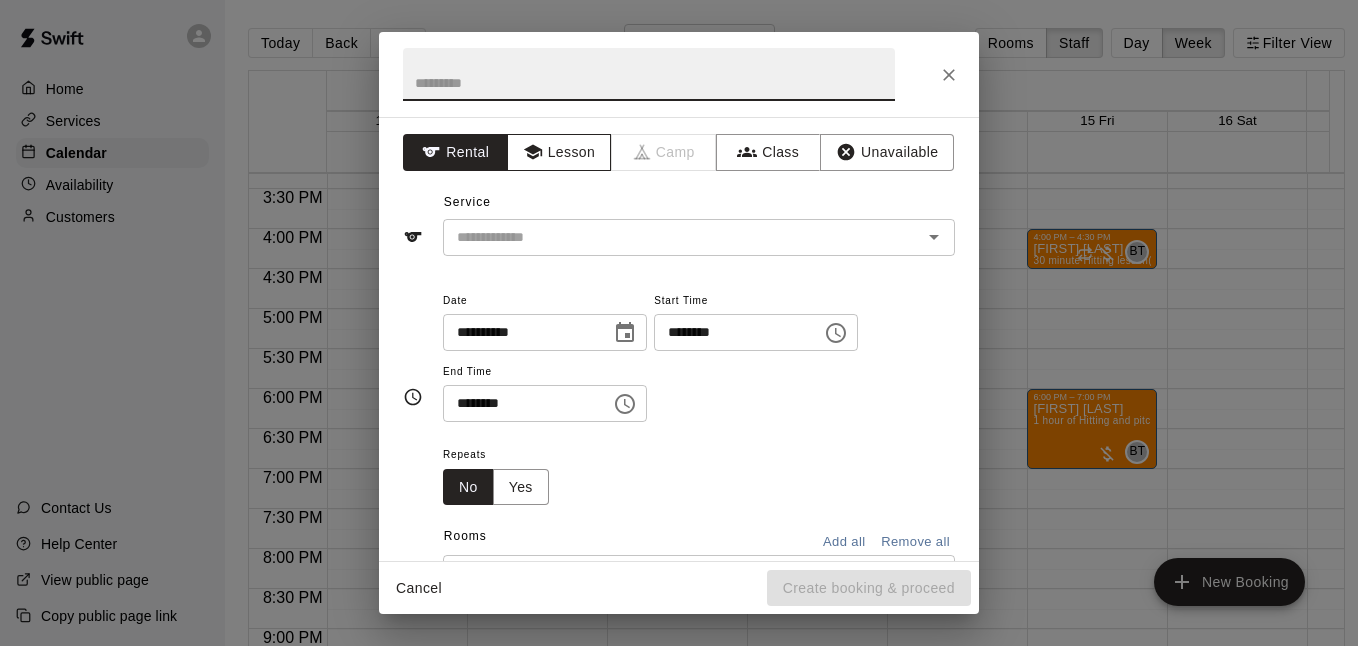 click on "Lesson" at bounding box center (559, 152) 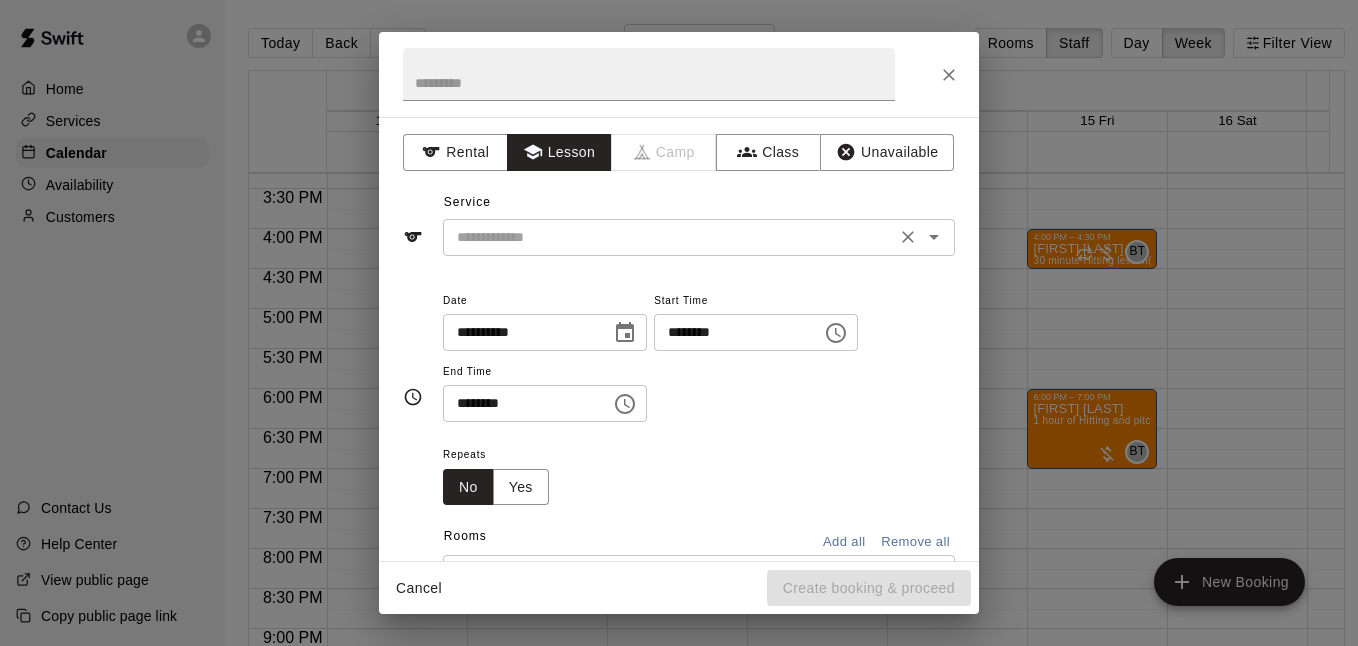 drag, startPoint x: 851, startPoint y: 239, endPoint x: 839, endPoint y: 244, distance: 13 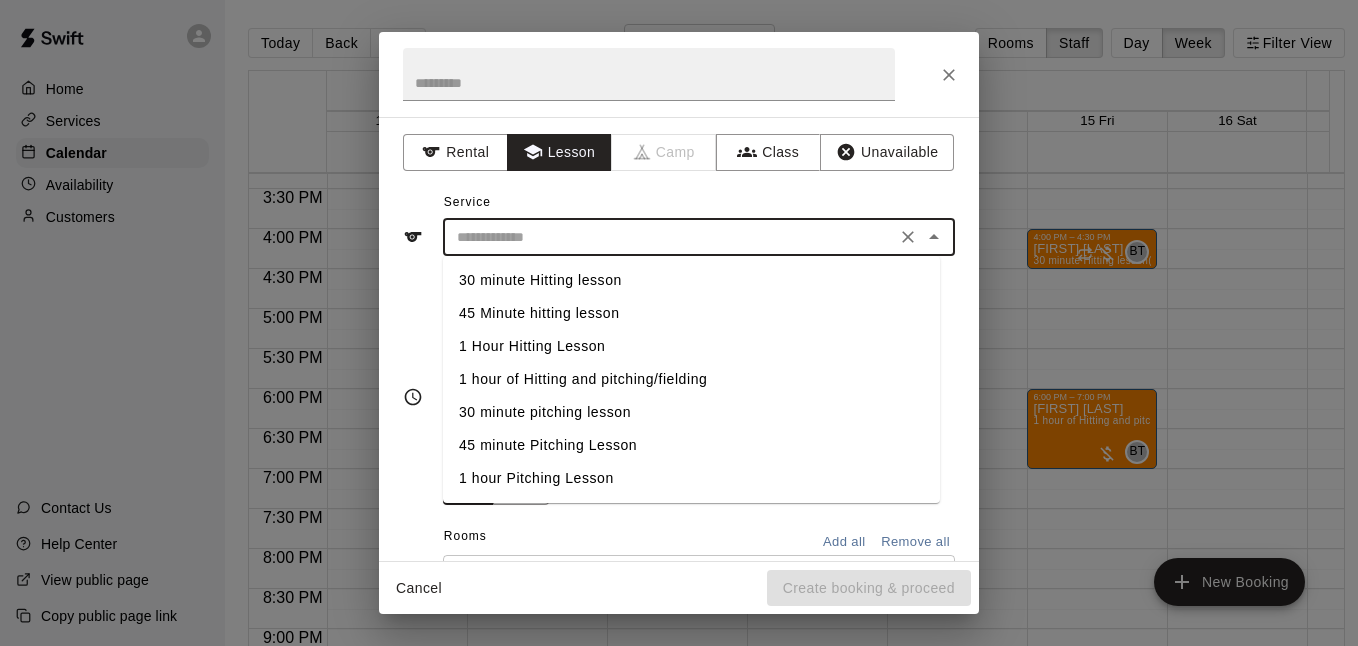 click on "1 hour of Hitting and pitching/fielding" at bounding box center [691, 379] 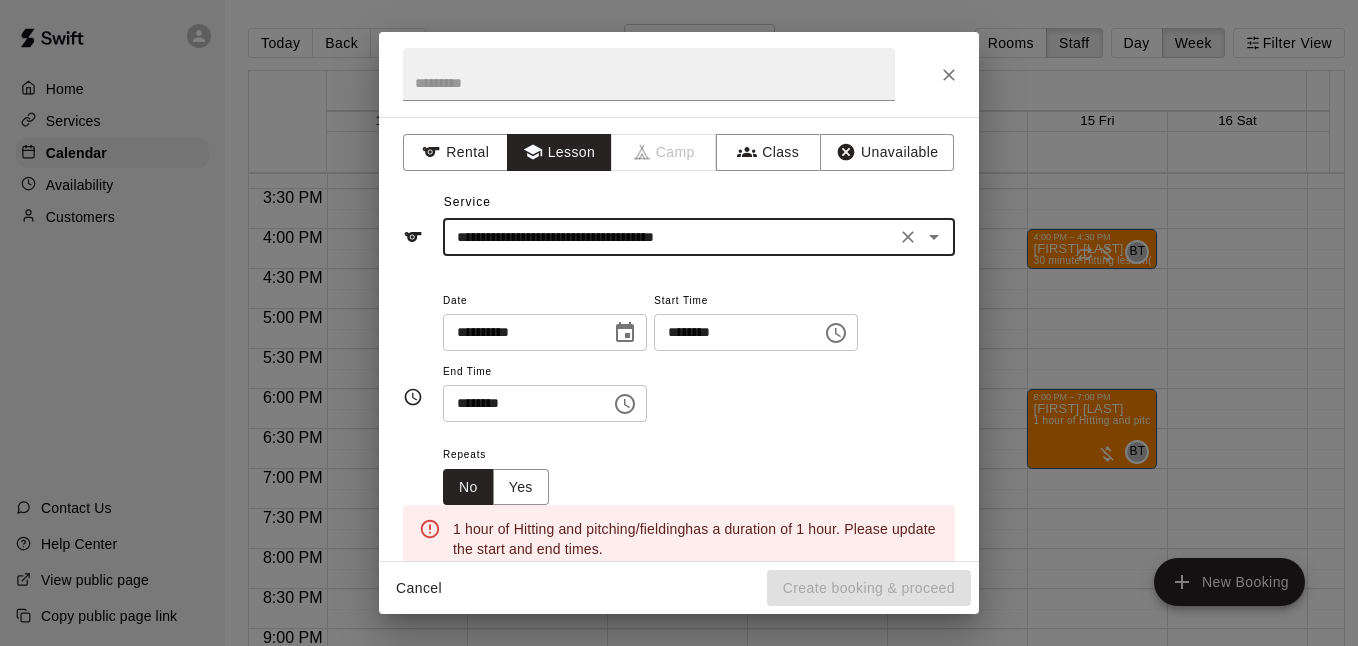 click 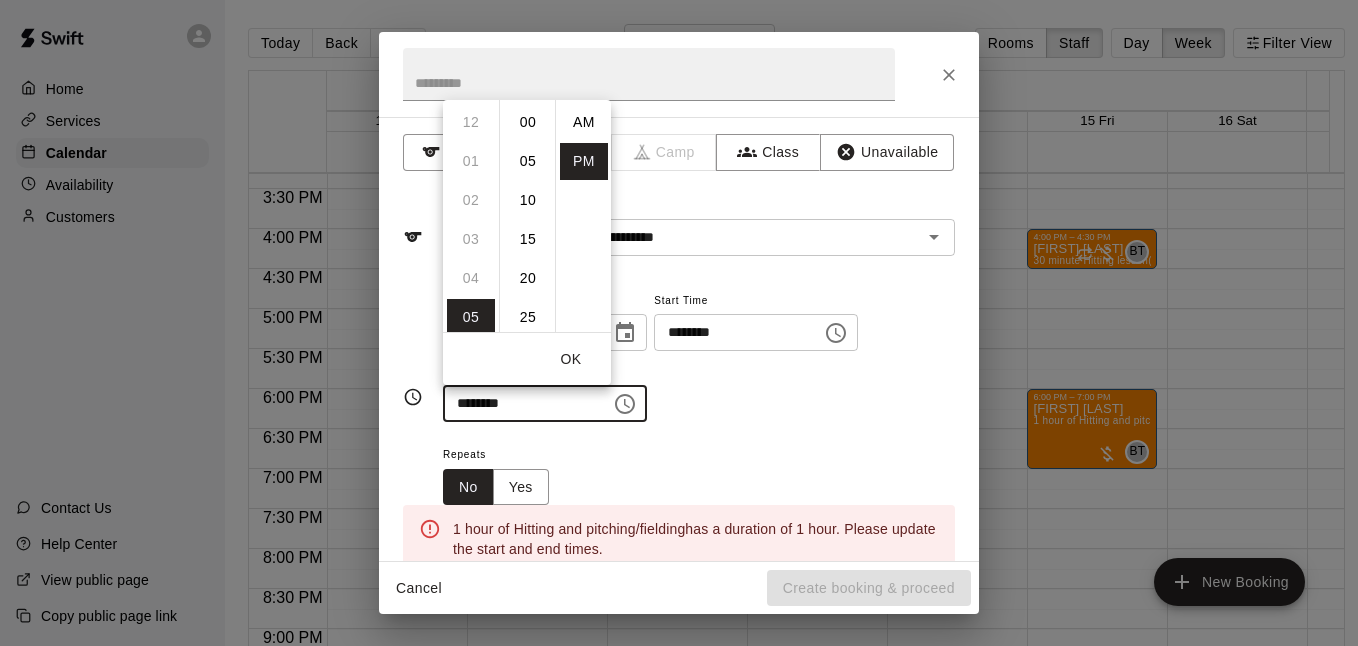scroll, scrollTop: 195, scrollLeft: 0, axis: vertical 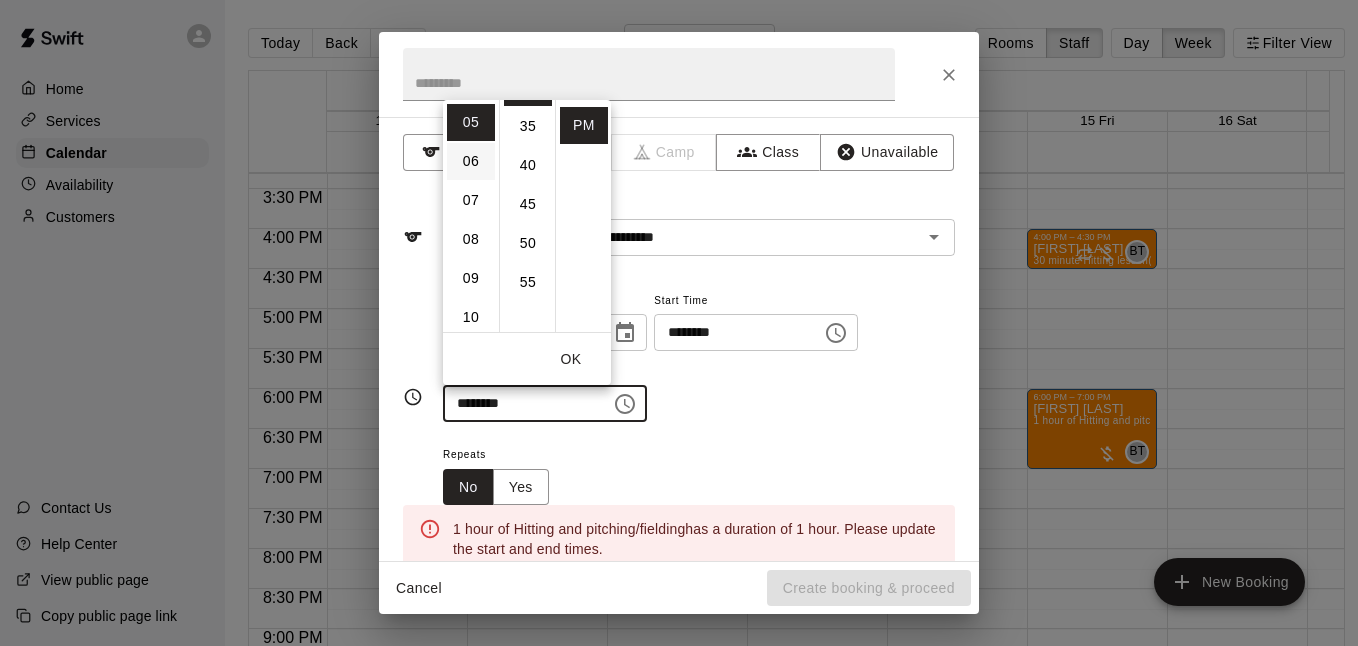 click on "06" at bounding box center [471, 161] 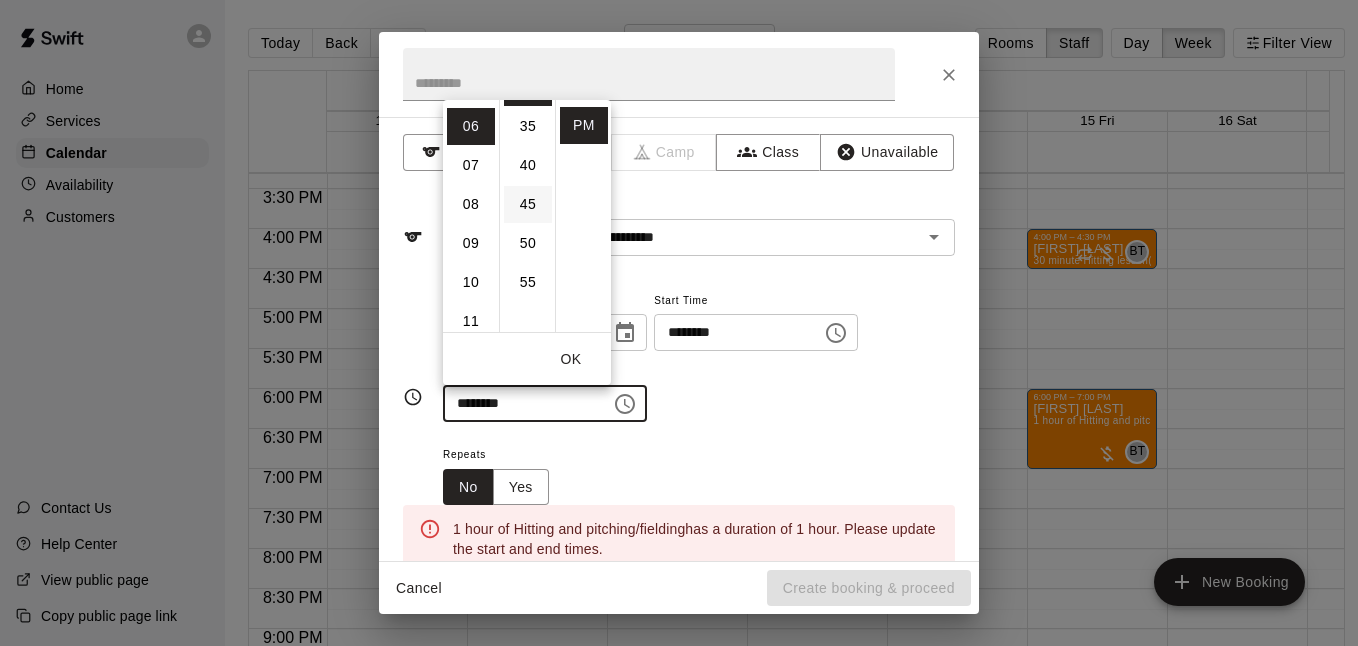 scroll, scrollTop: 234, scrollLeft: 0, axis: vertical 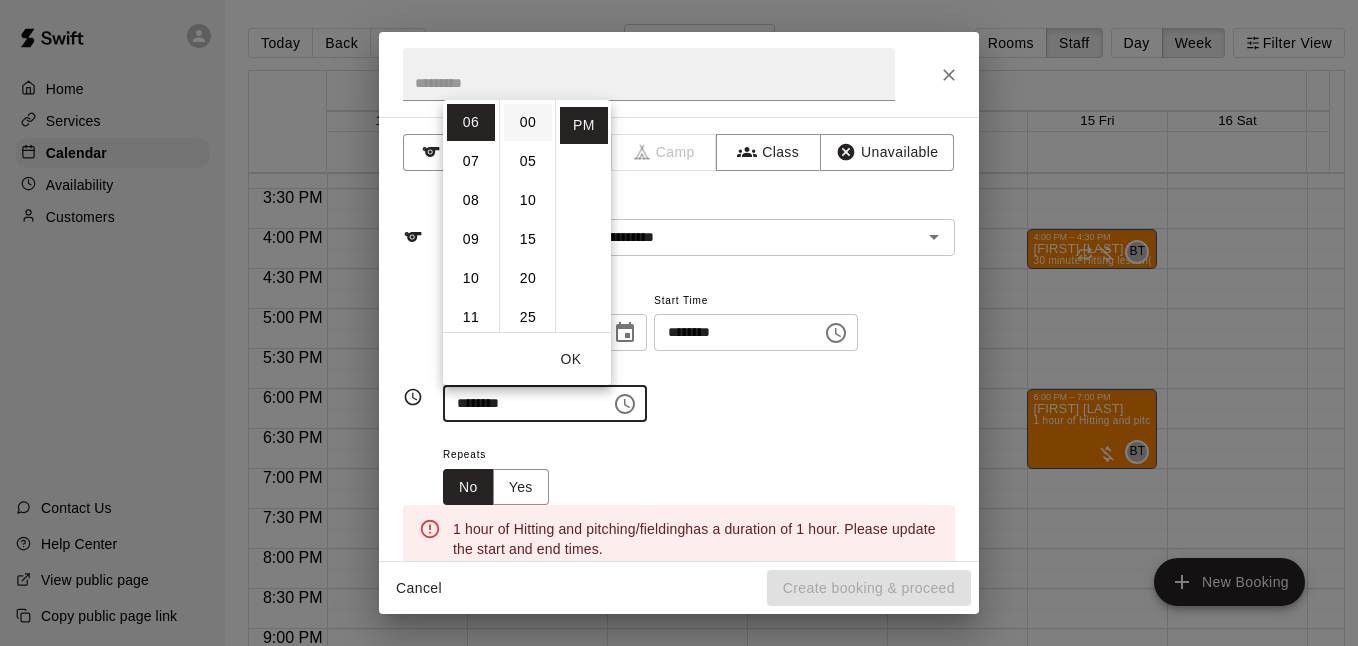 click on "00" at bounding box center [528, 122] 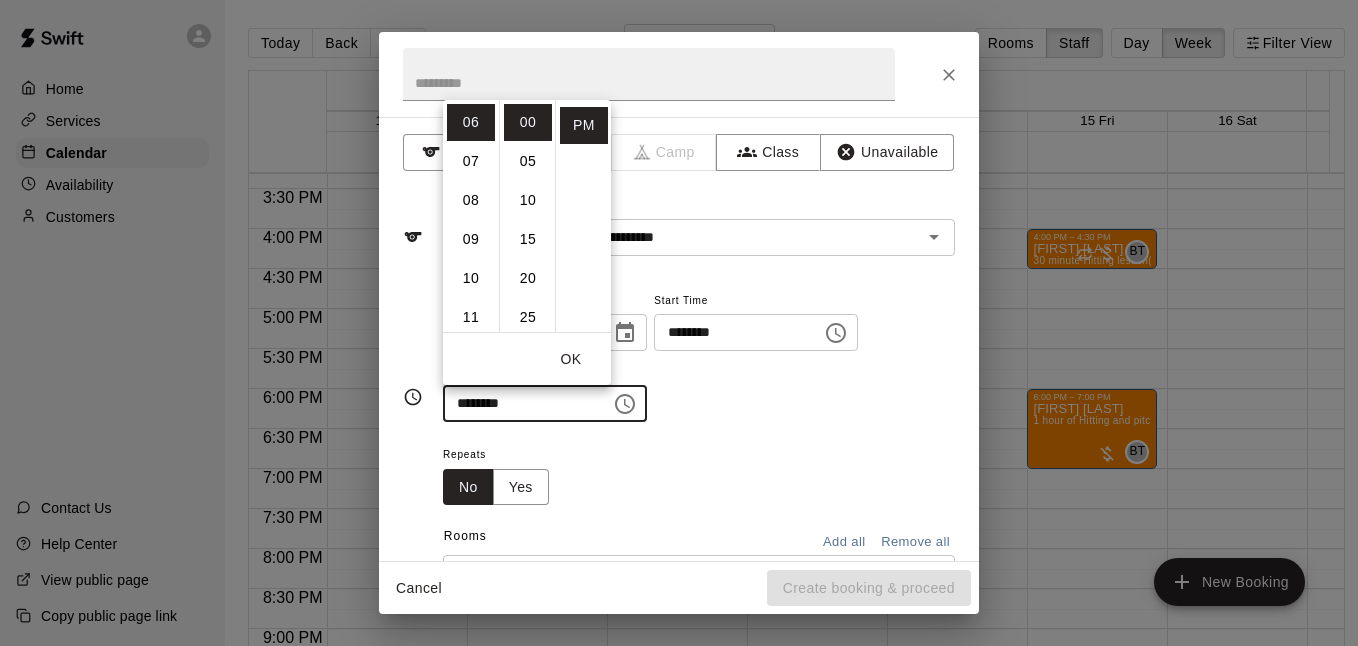 click on "**********" at bounding box center (699, 365) 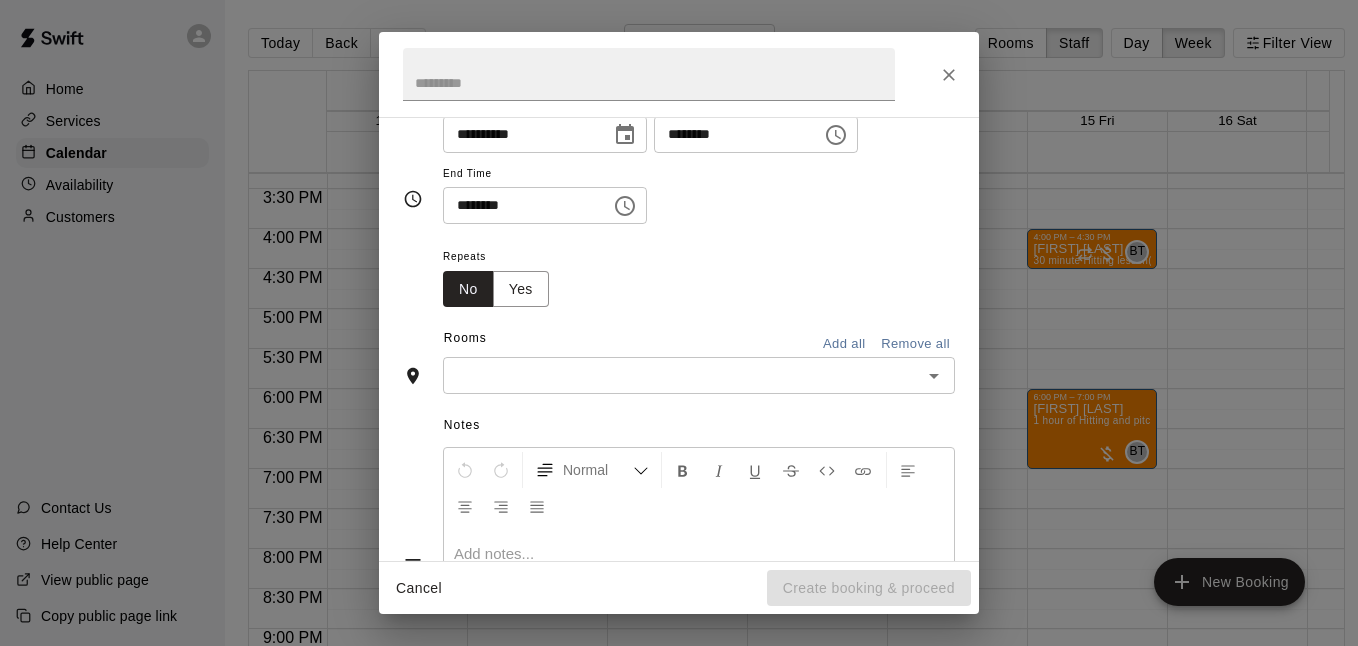 scroll, scrollTop: 199, scrollLeft: 0, axis: vertical 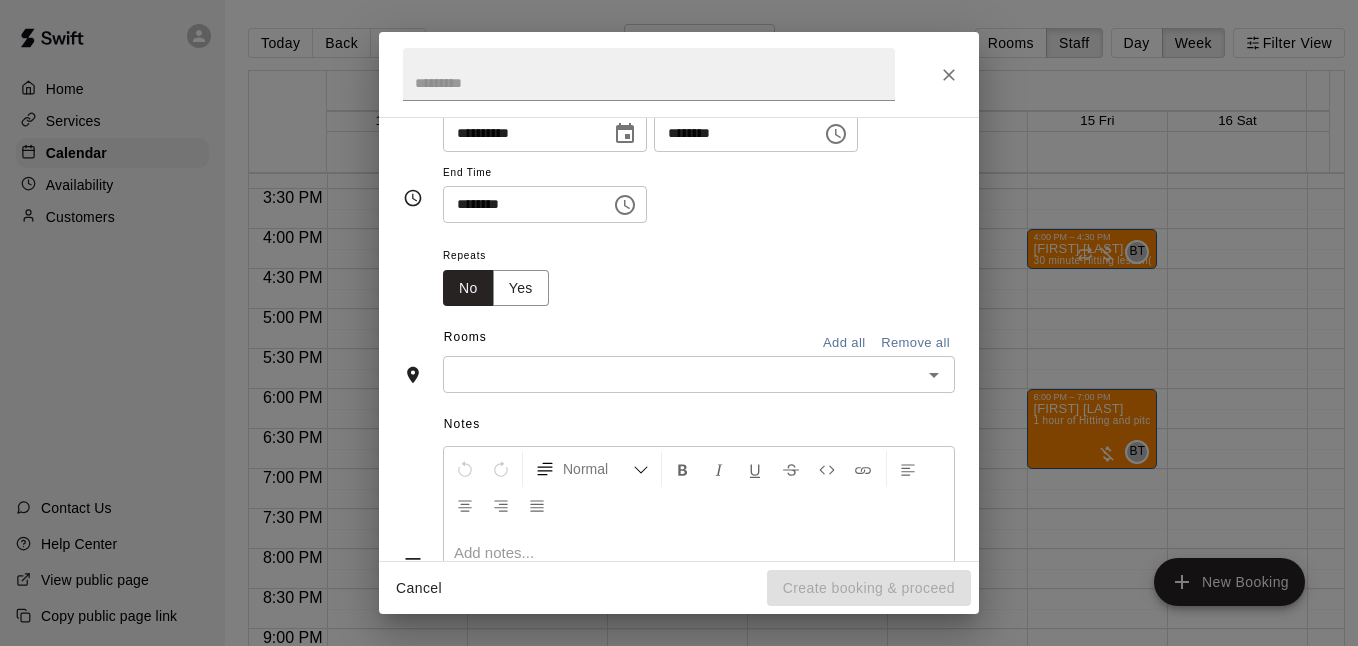 click on "​" at bounding box center [699, 374] 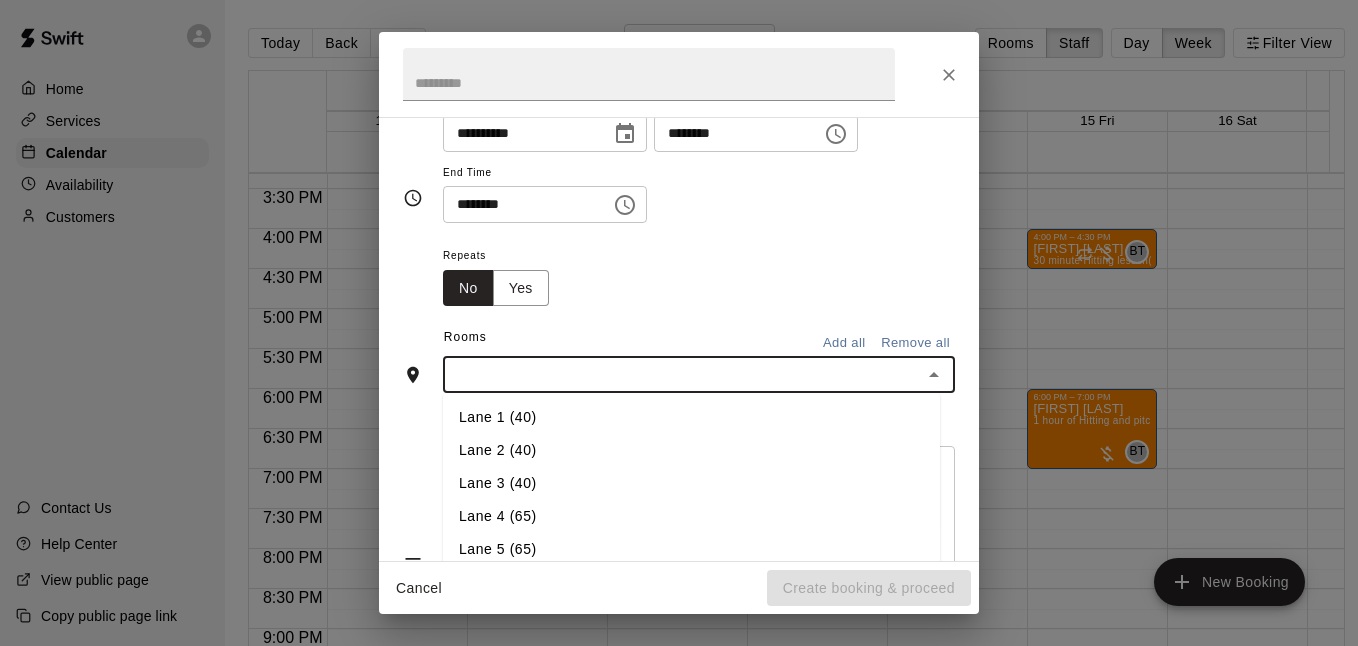 scroll, scrollTop: 332, scrollLeft: 0, axis: vertical 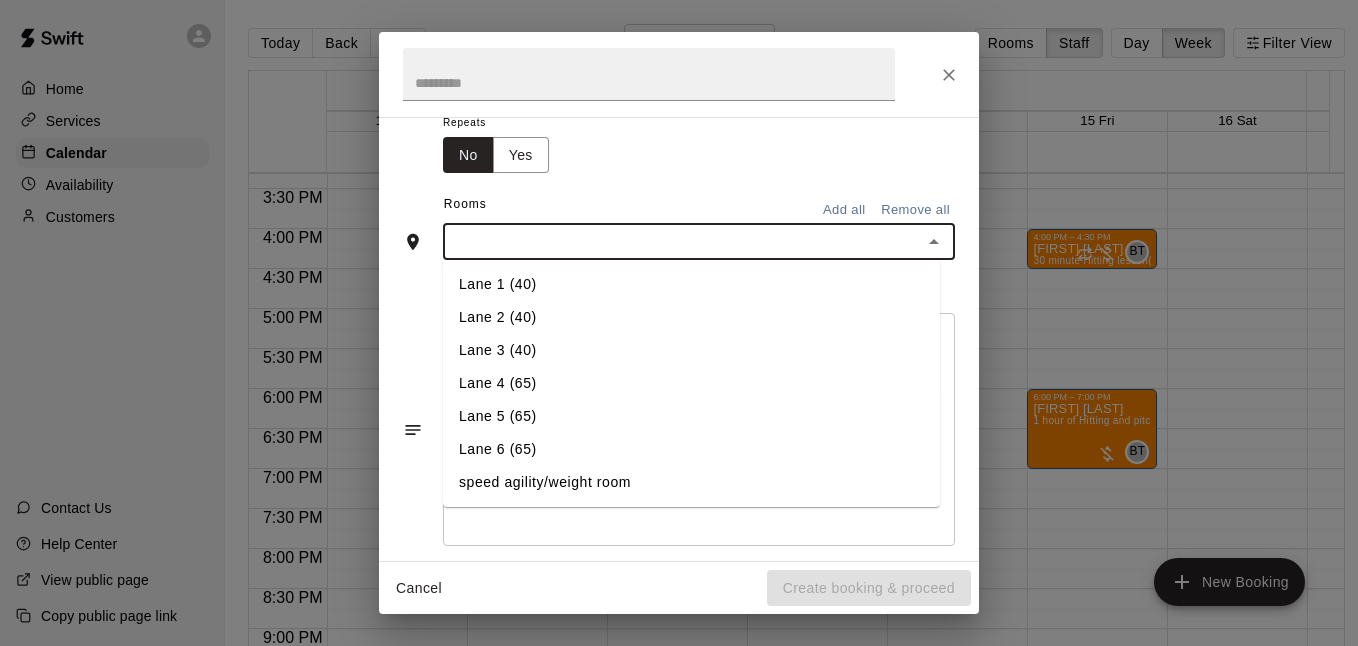 click on "Lane 5 (65)" at bounding box center [691, 416] 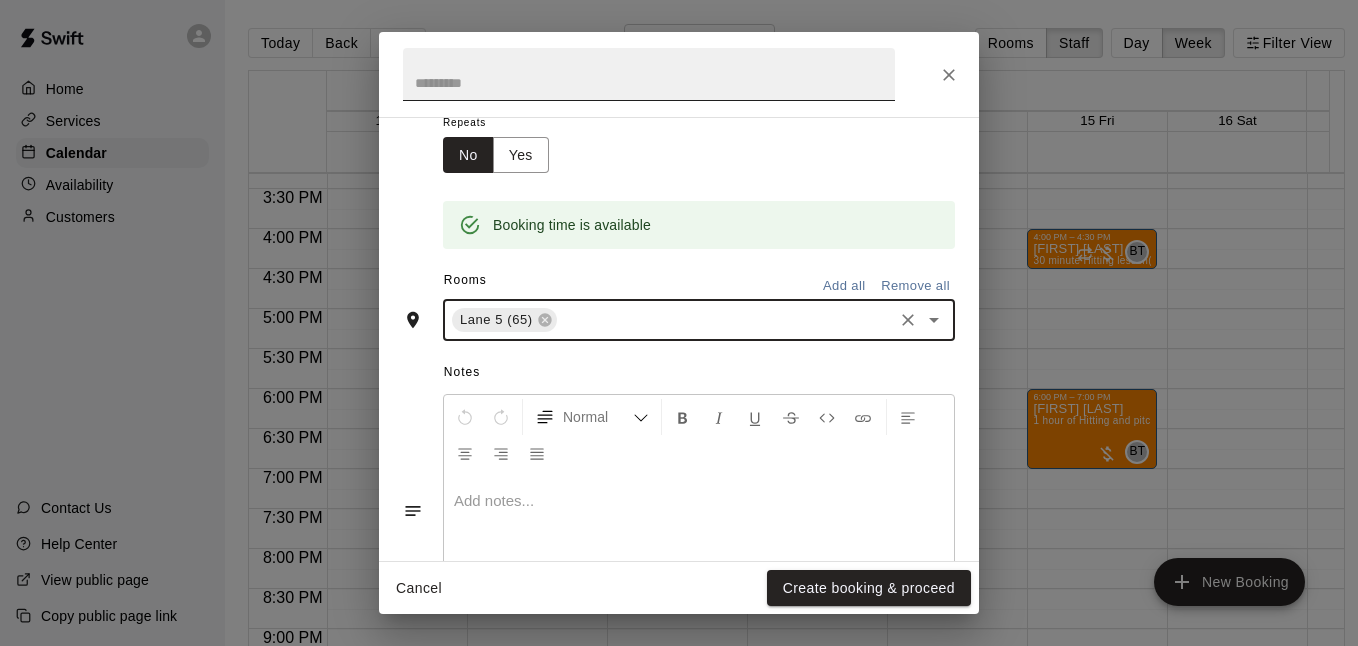 click at bounding box center [649, 74] 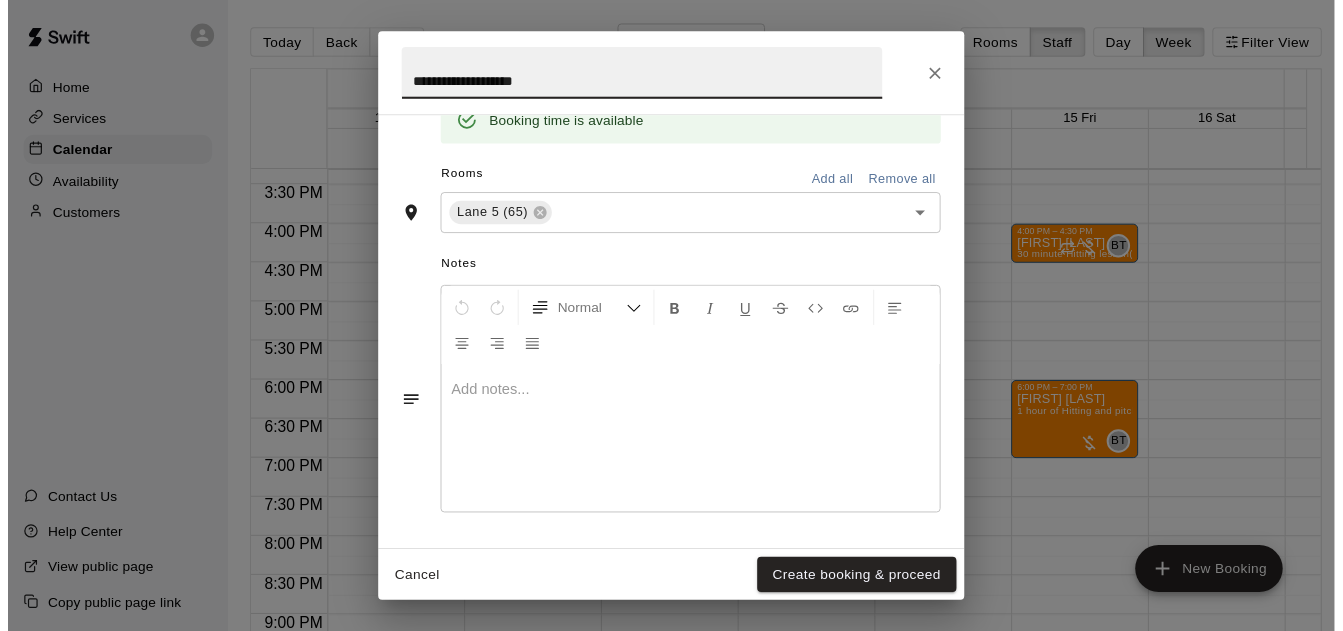 scroll, scrollTop: 435, scrollLeft: 0, axis: vertical 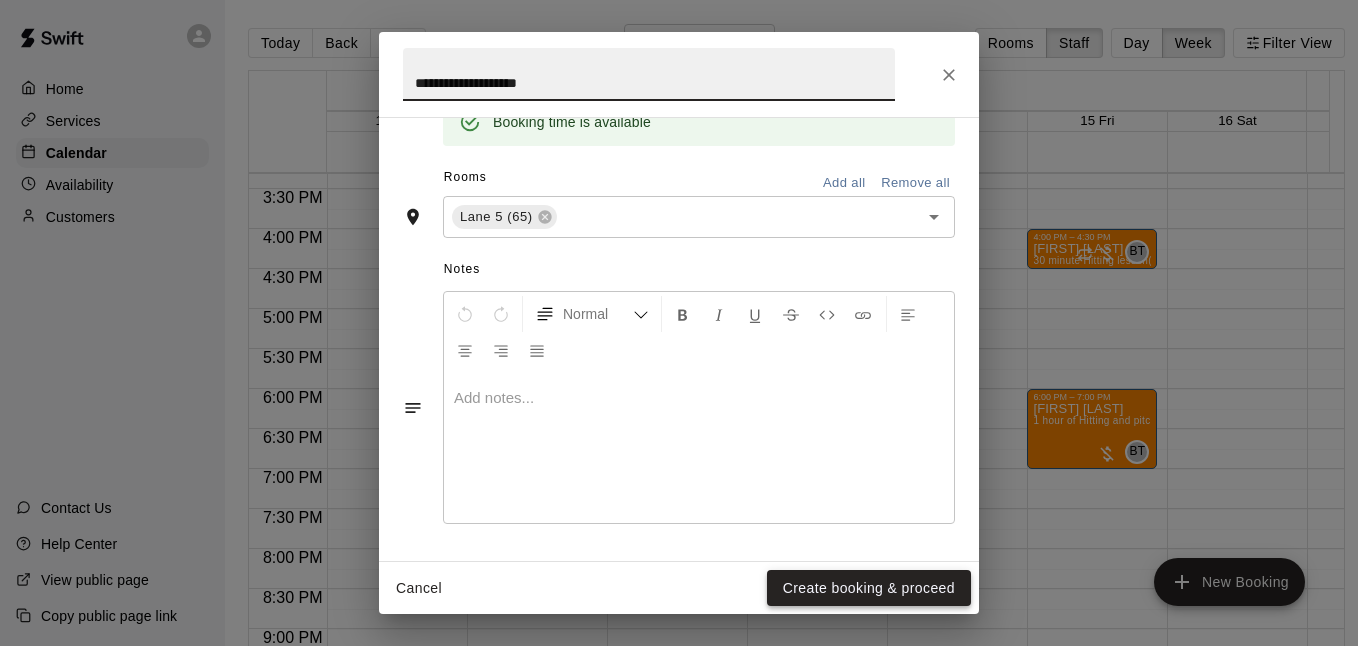 type on "**********" 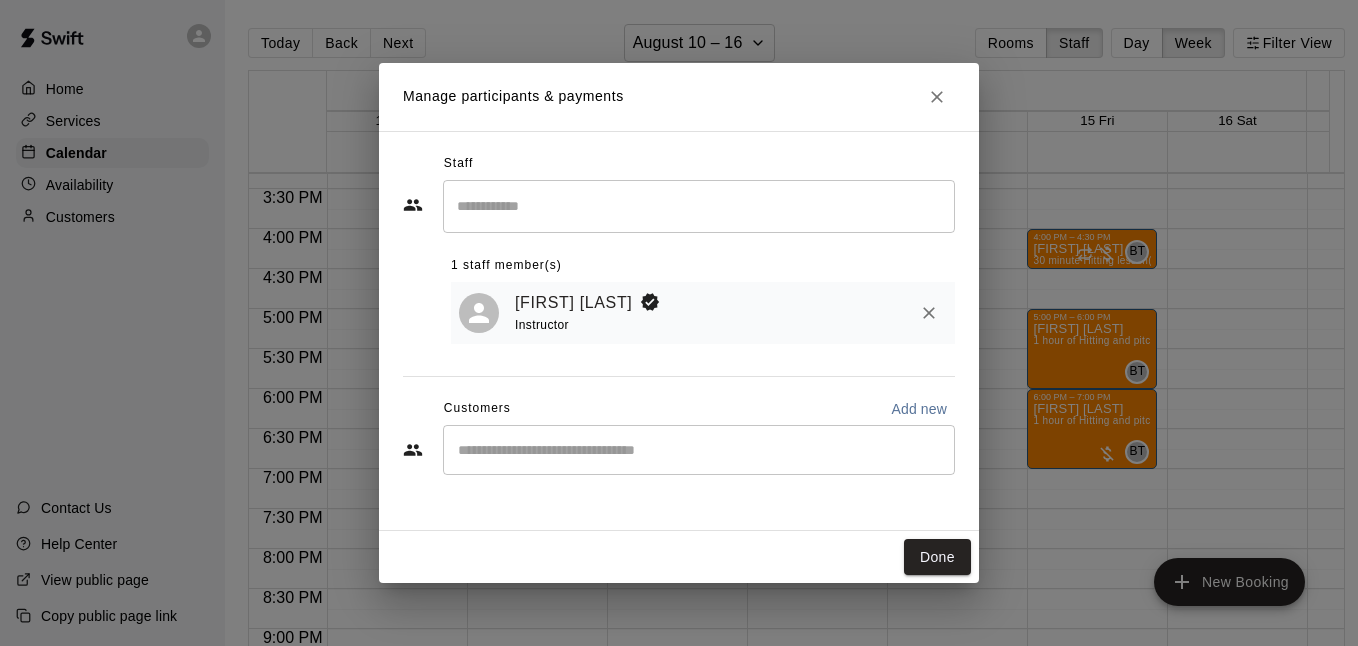 click at bounding box center (699, 206) 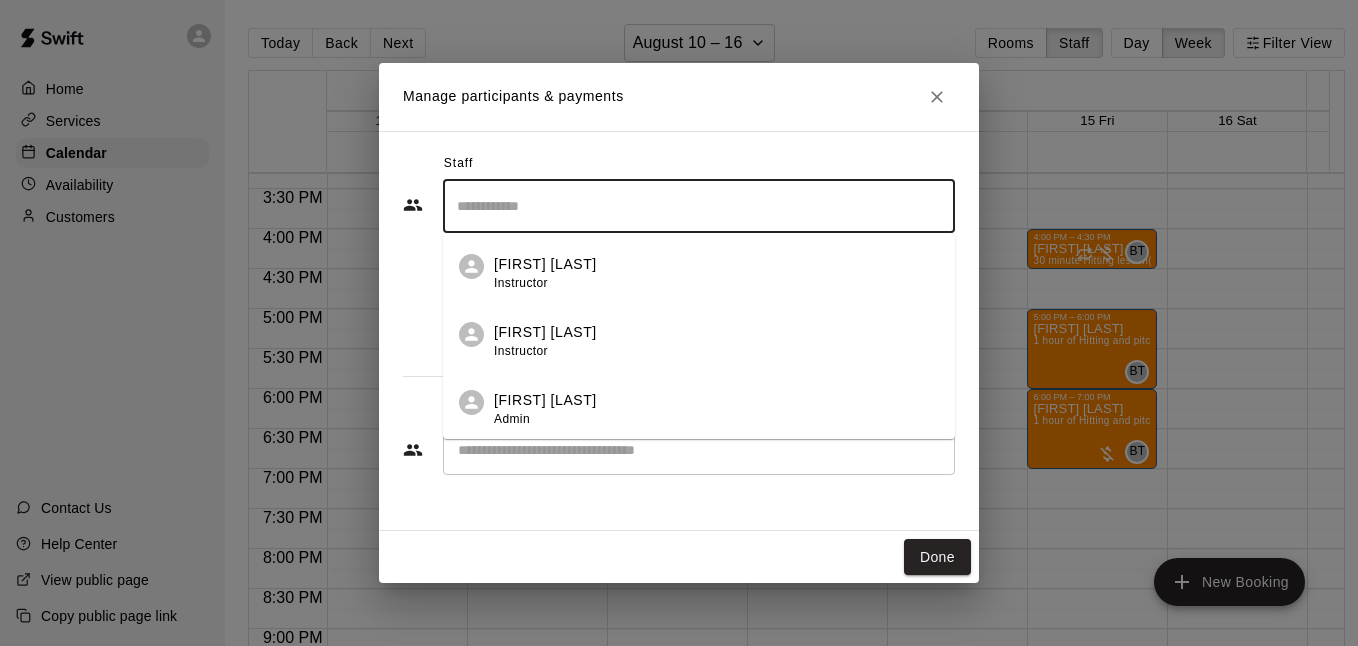 click on "Staff" at bounding box center (679, 164) 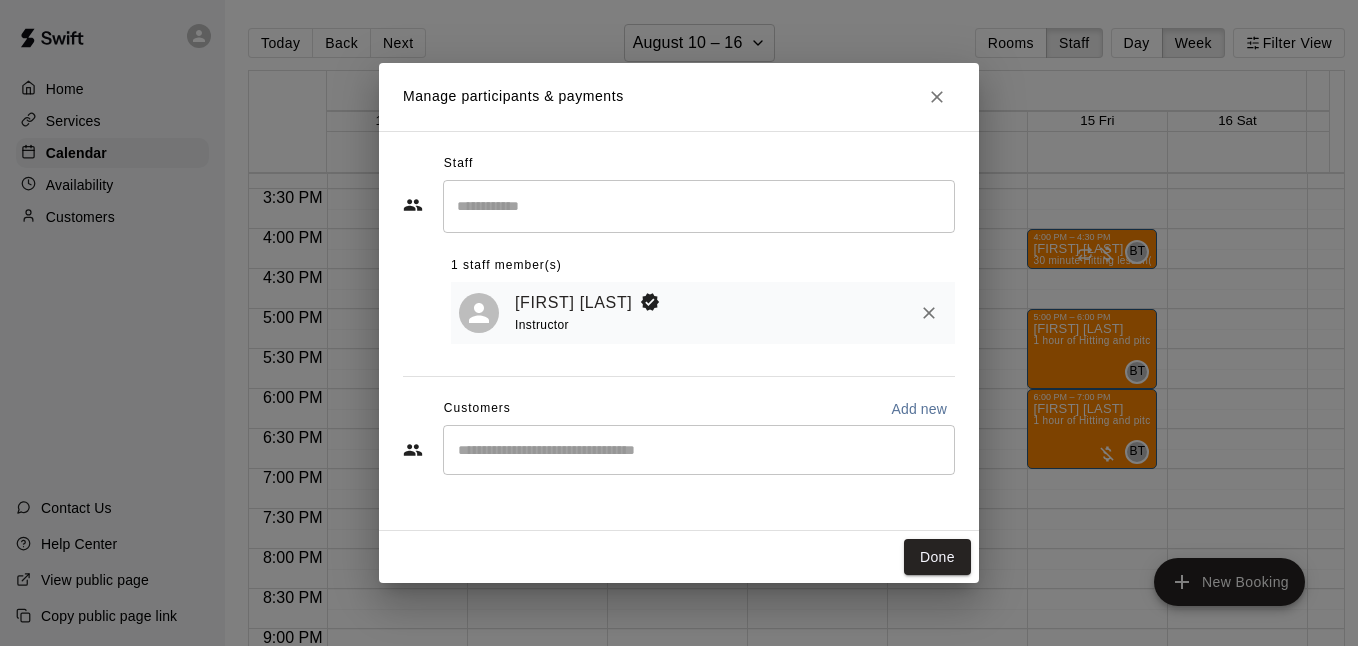 click on "Customers Add new" at bounding box center (679, 409) 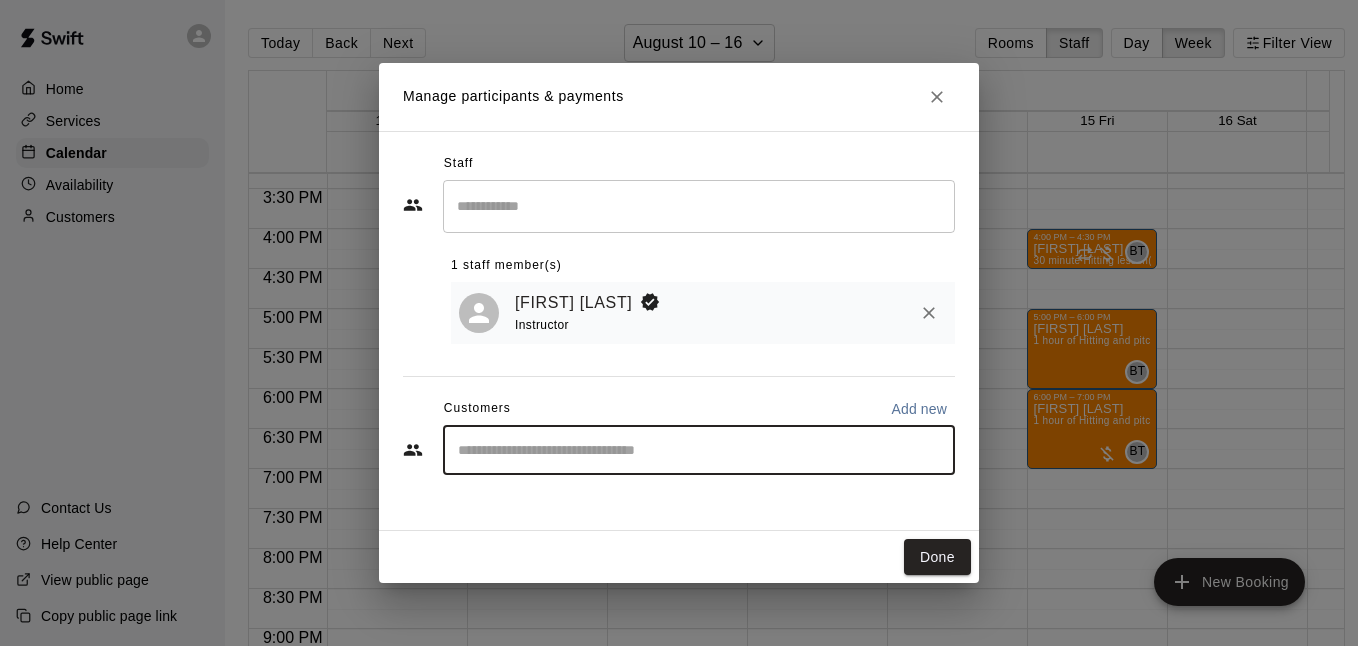 click at bounding box center [699, 450] 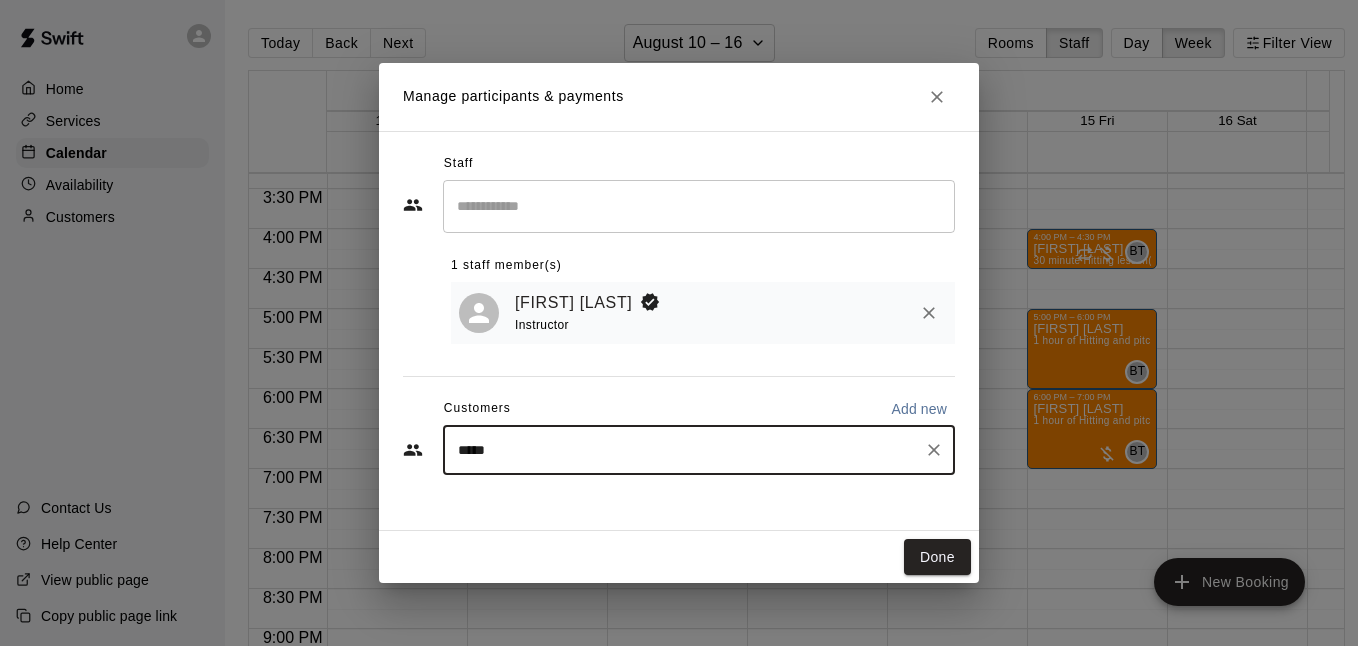 type on "******" 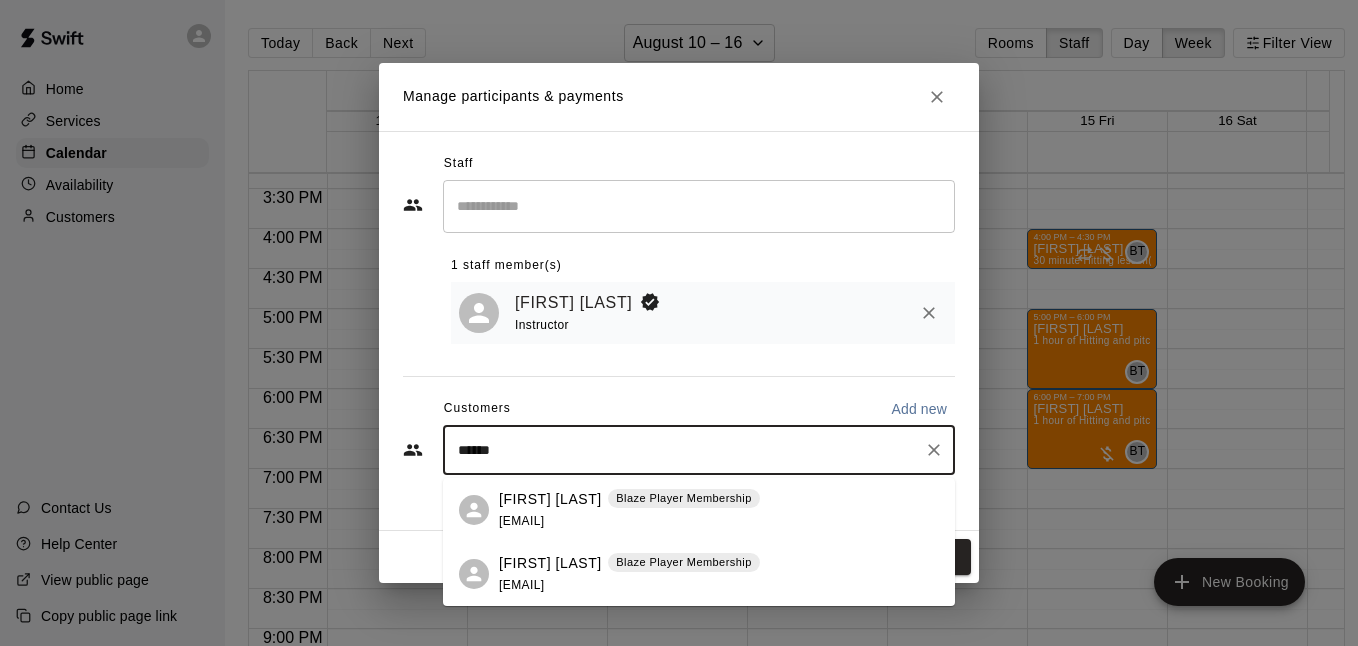 click on "[FIRST] [LAST]" at bounding box center (550, 563) 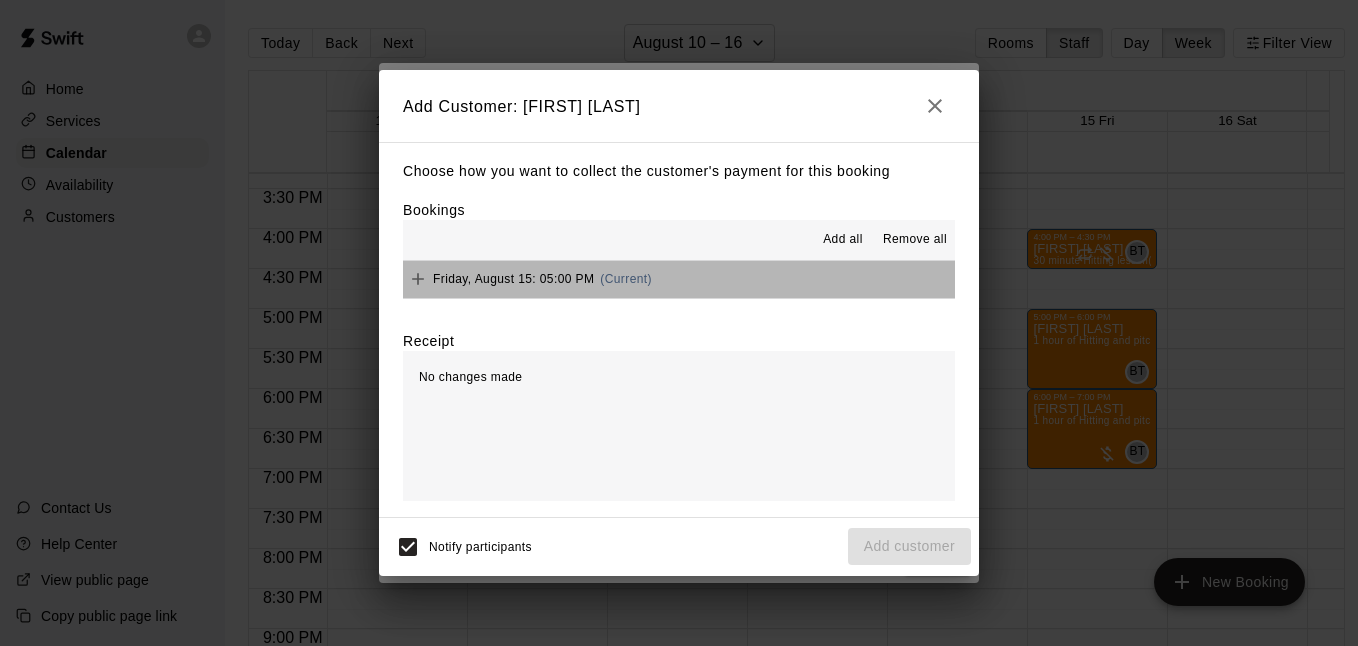 click on "Friday, August 15: 05:00 PM (Current)" at bounding box center (679, 279) 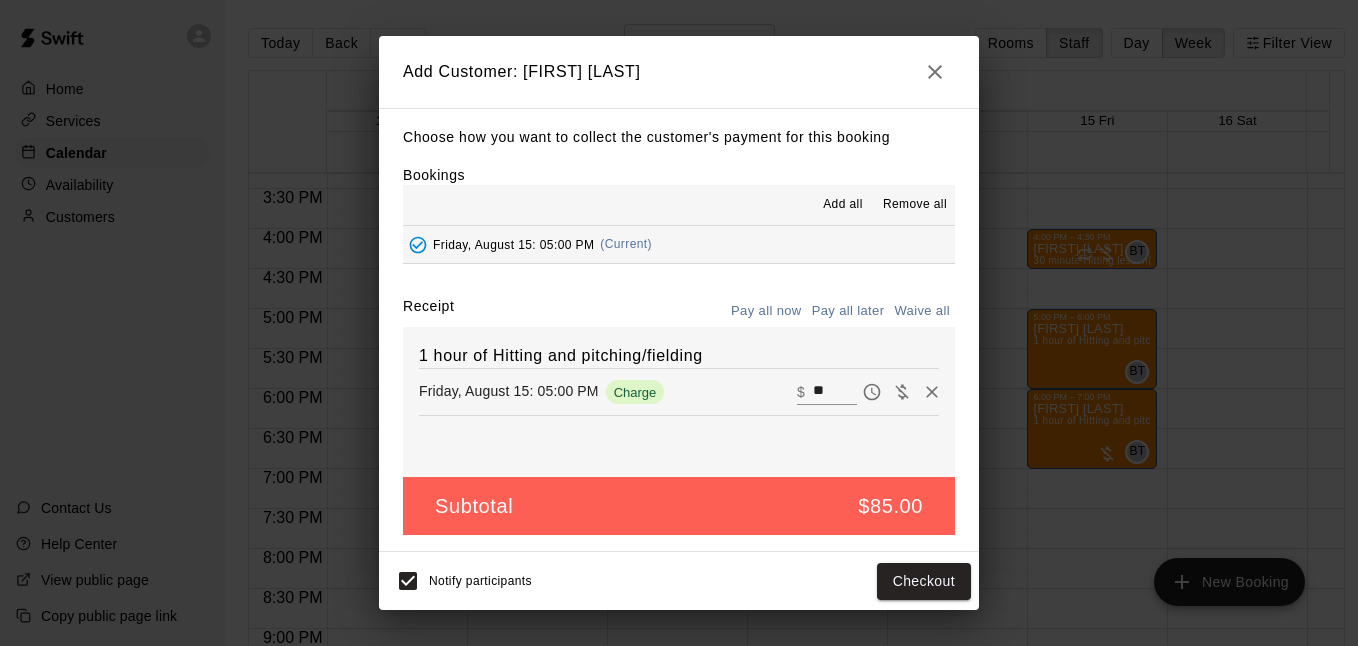 click on "Pay all later" at bounding box center (848, 311) 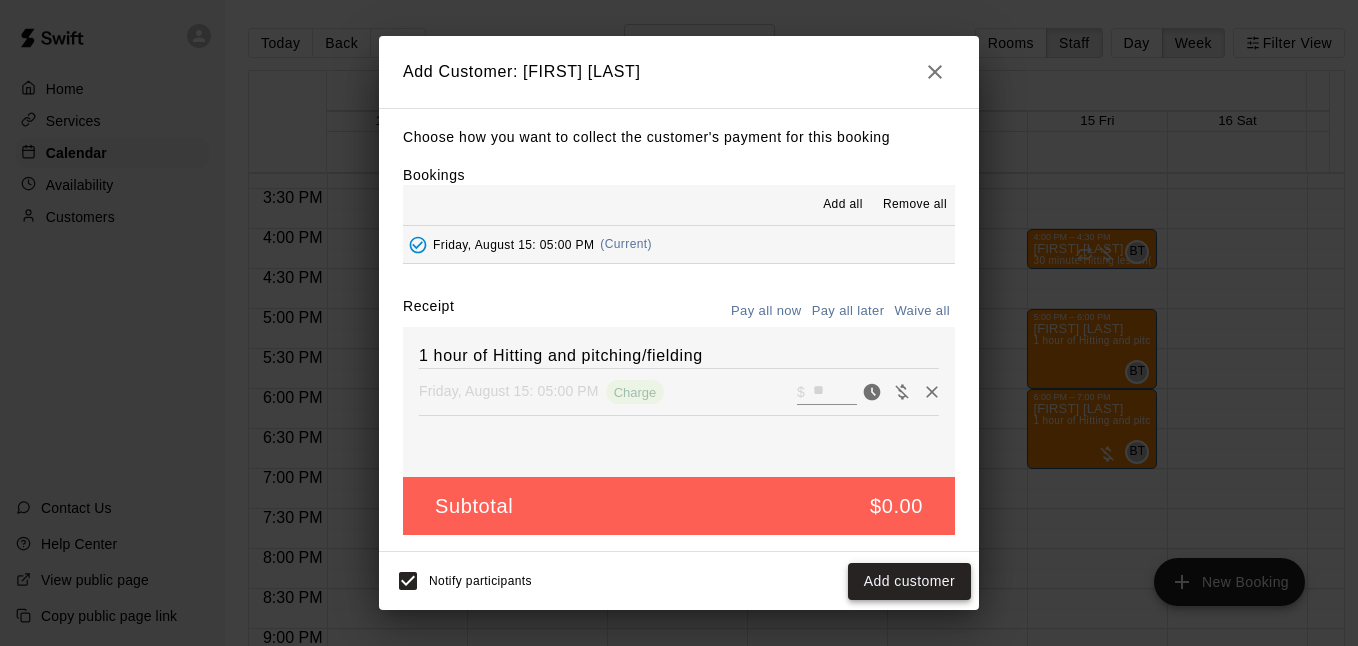 click on "Add customer" at bounding box center (909, 581) 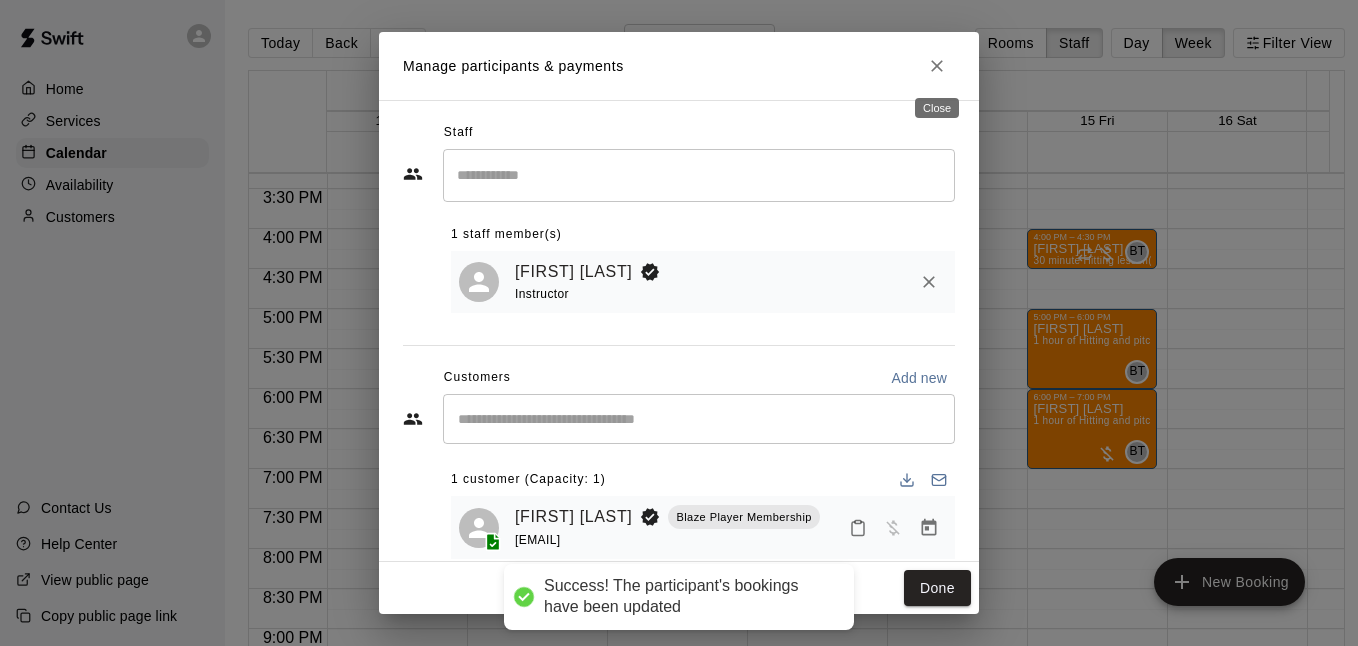 click 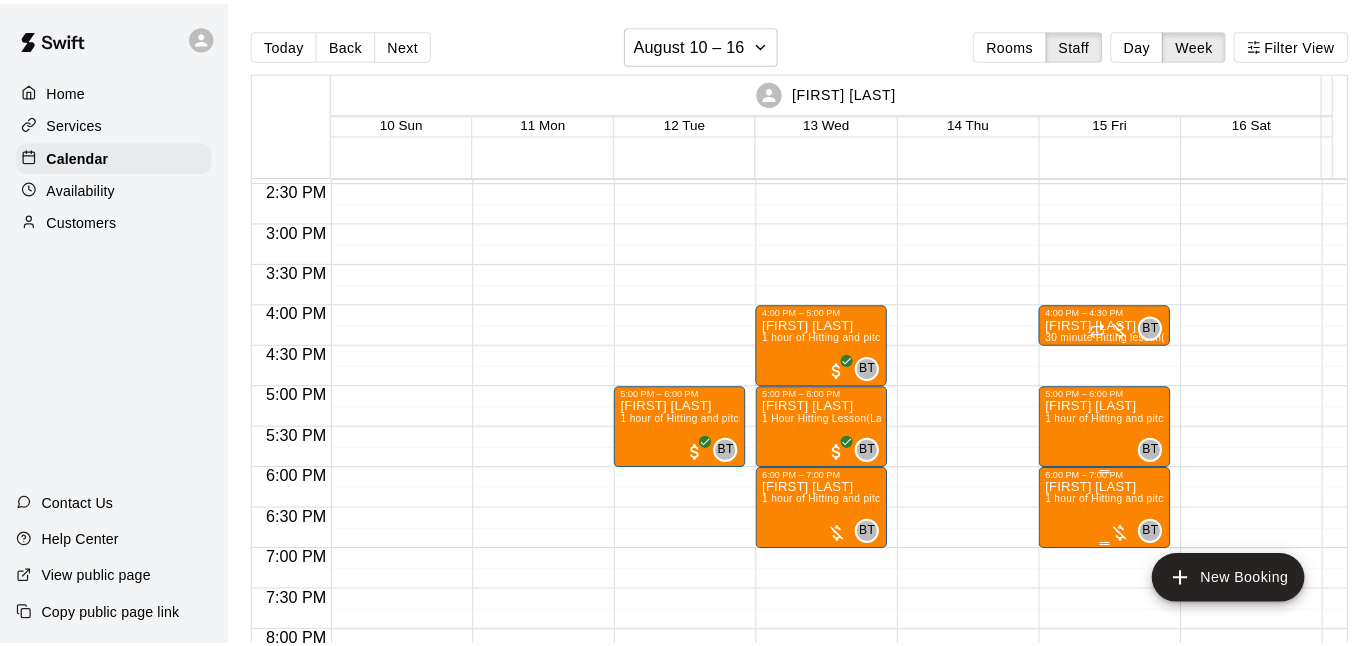 scroll, scrollTop: 1154, scrollLeft: 0, axis: vertical 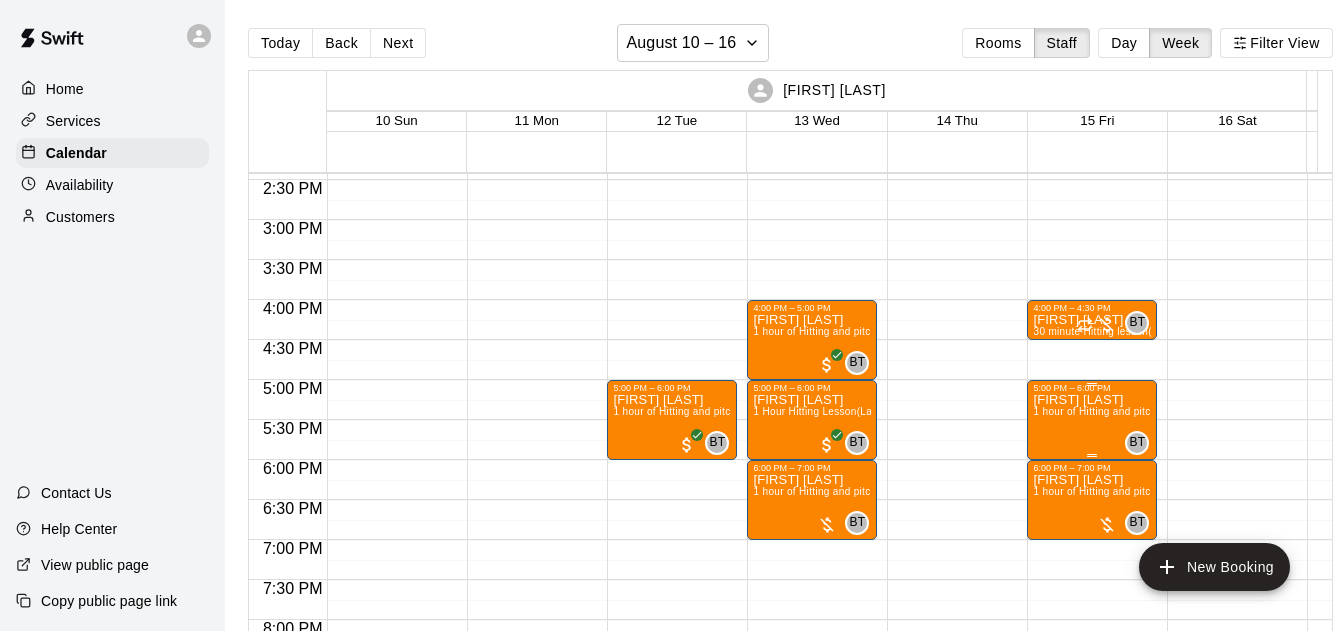 click on "[FIRST] [LAST] ​ 1 hour of Hitting and pitching/fielding ​ (Lane 5 (65))" at bounding box center [1092, 708] 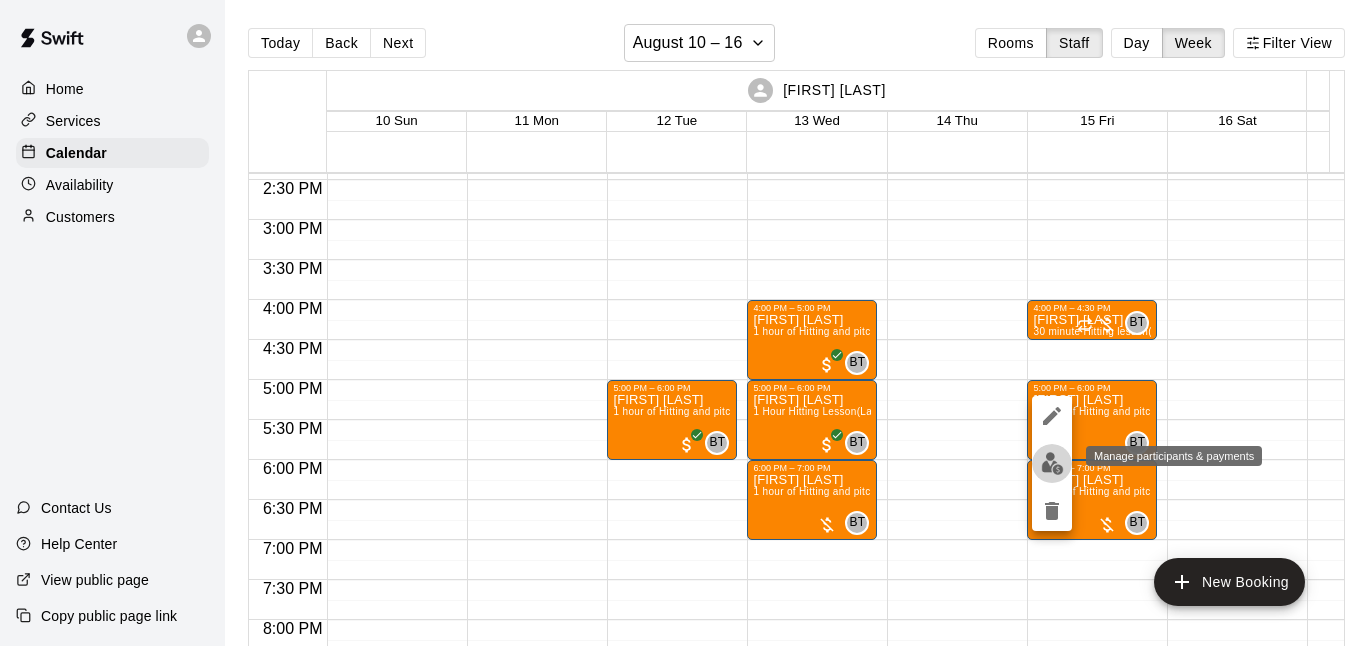 click at bounding box center [1052, 463] 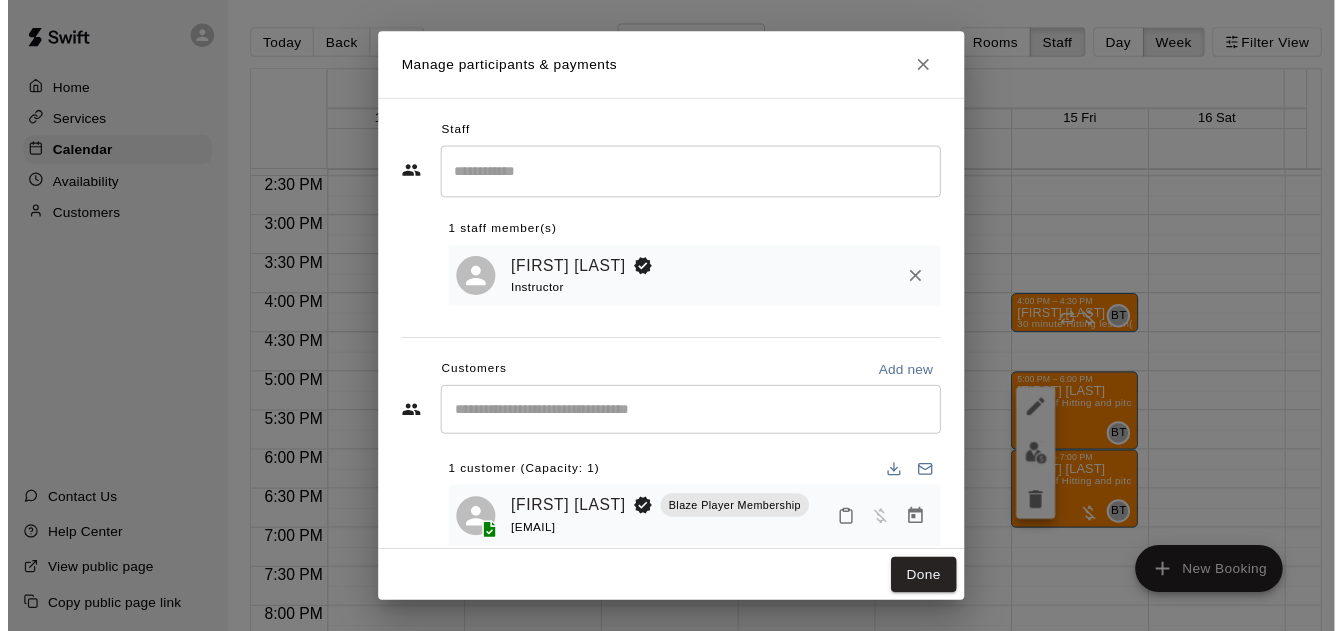 scroll, scrollTop: 61, scrollLeft: 0, axis: vertical 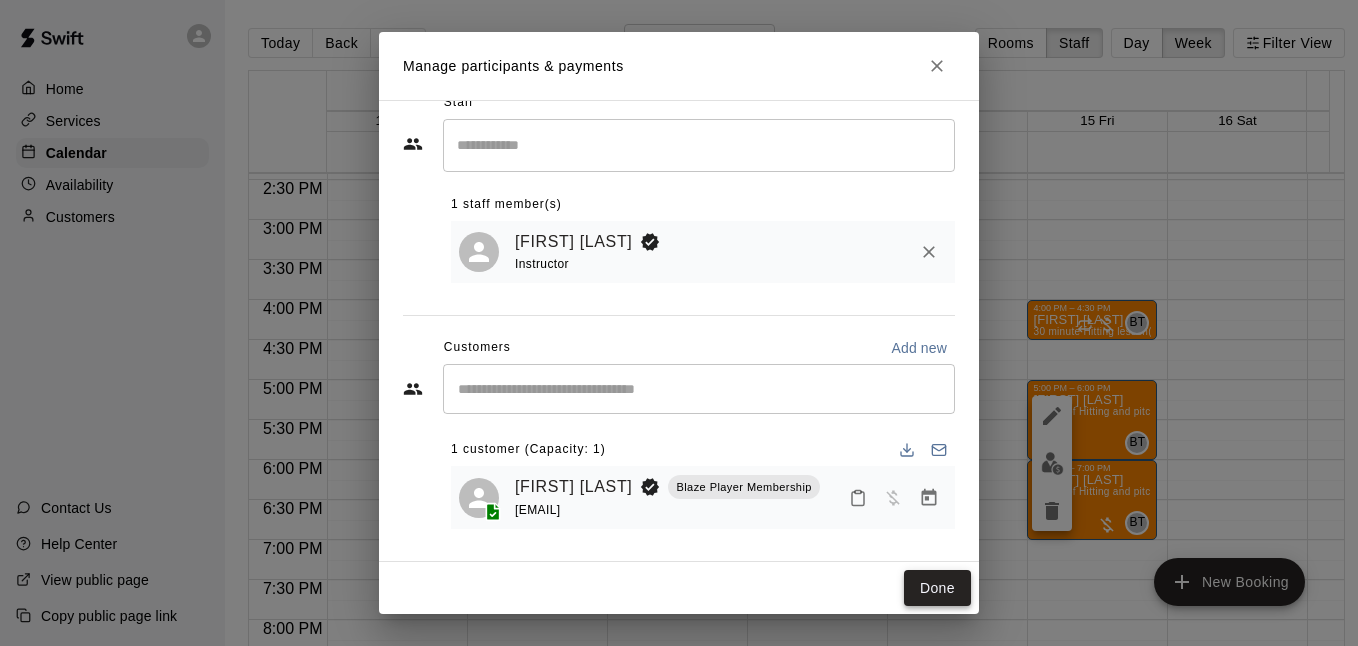click on "Done" at bounding box center (937, 588) 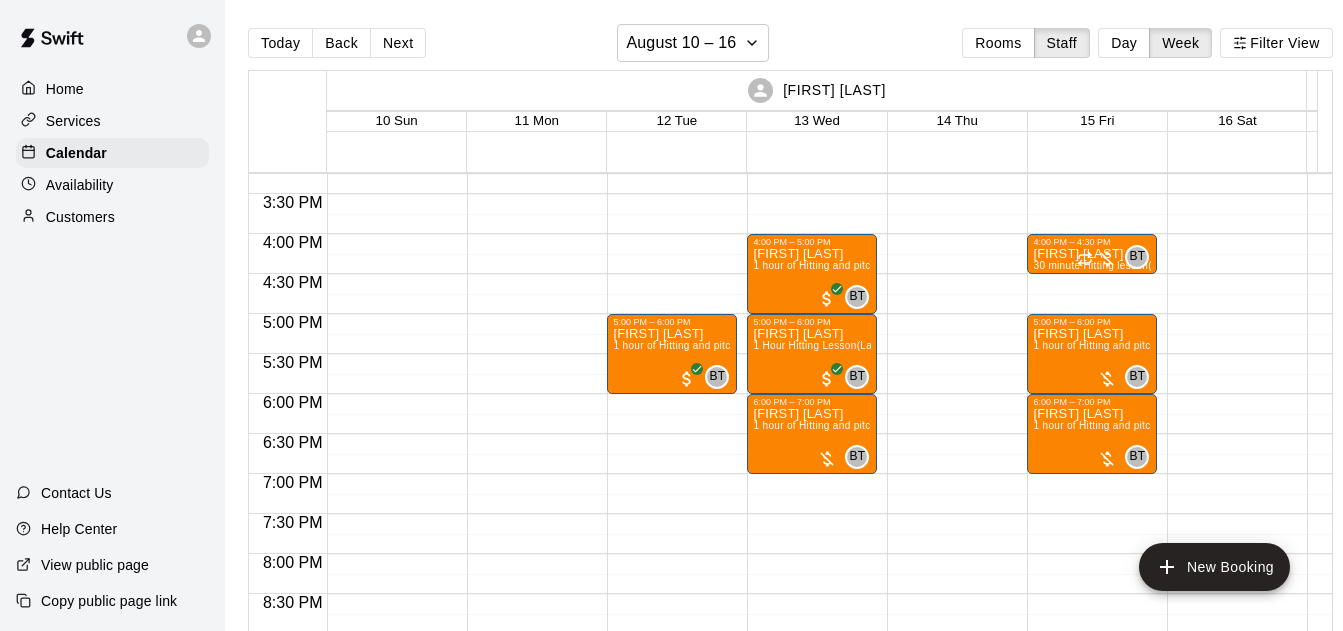 scroll, scrollTop: 1225, scrollLeft: 0, axis: vertical 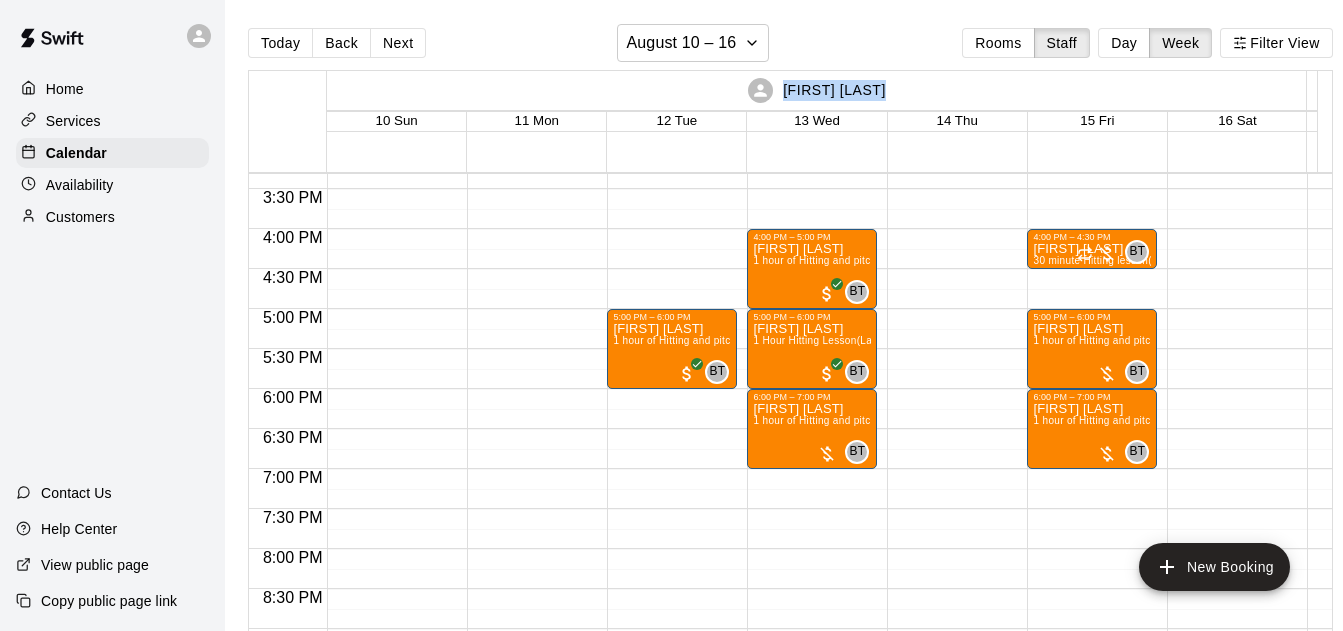 drag, startPoint x: 887, startPoint y: 87, endPoint x: 776, endPoint y: 95, distance: 111.28792 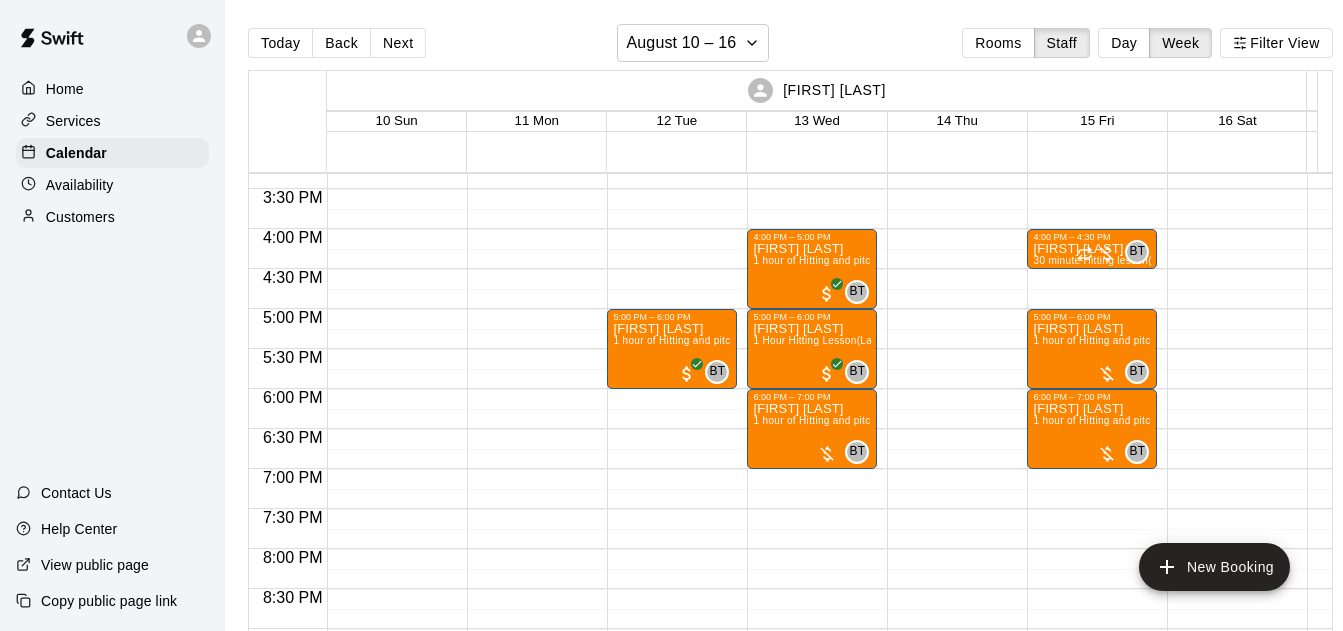 click on "[FIRST] [LAST]" at bounding box center [817, 90] 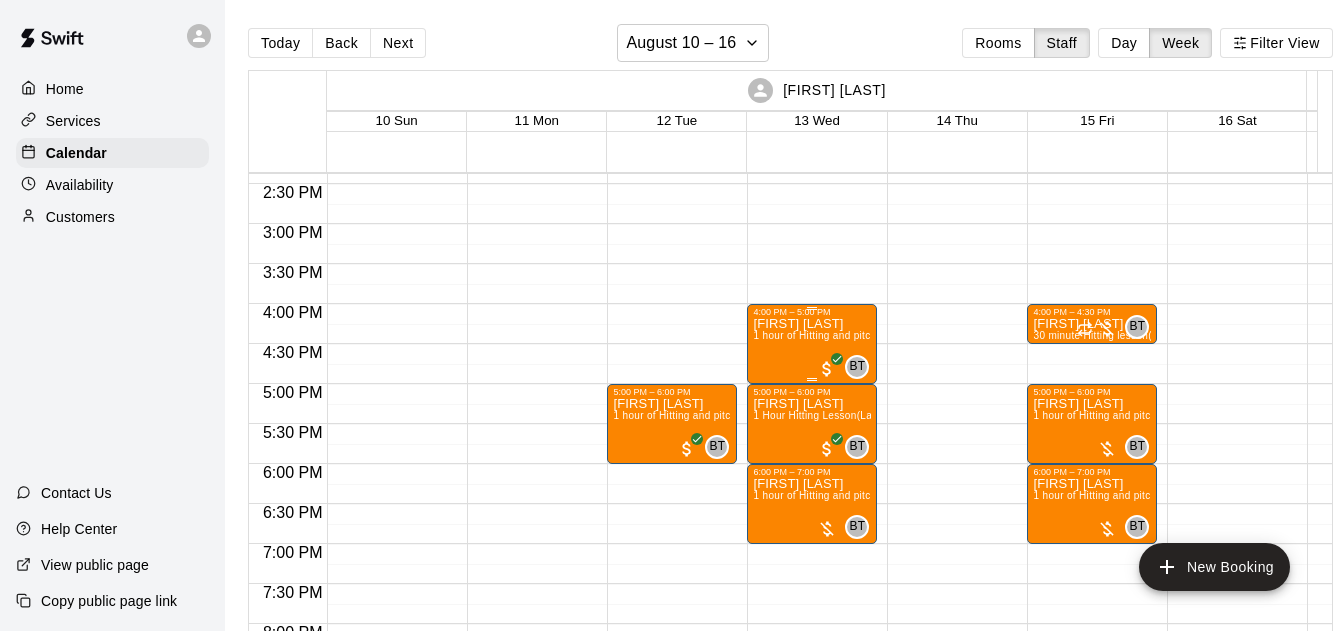 scroll, scrollTop: 1154, scrollLeft: 0, axis: vertical 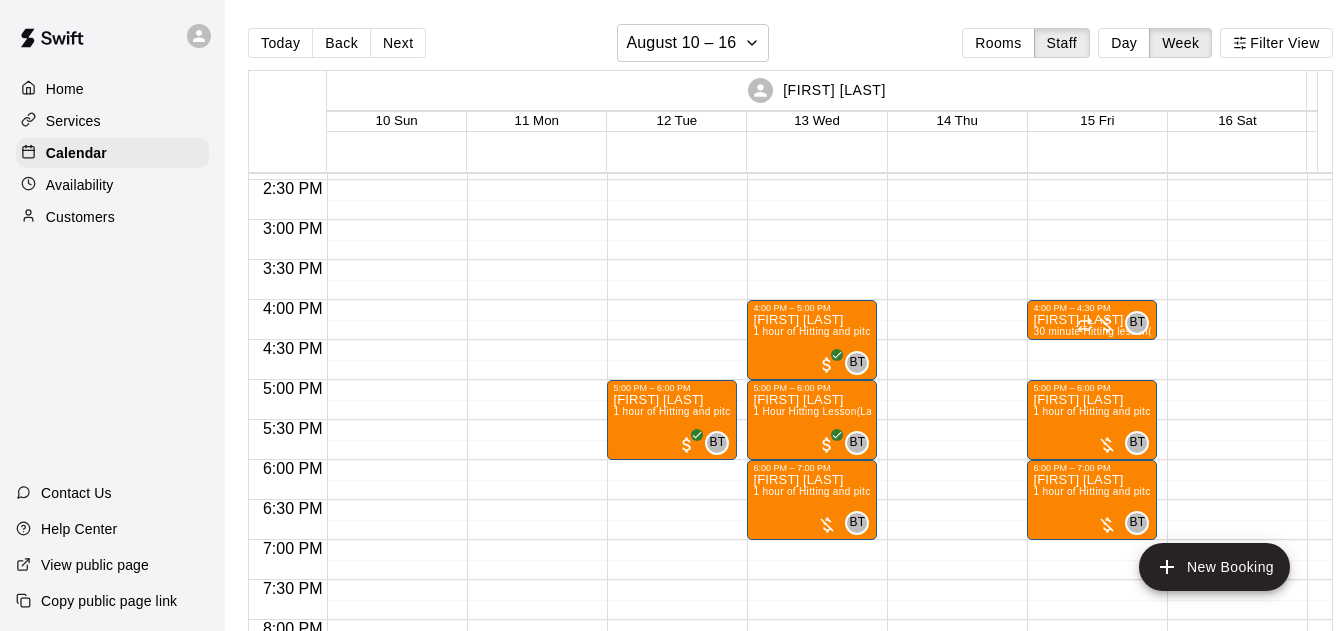click on "Today Back Next August 10 – 16 Rooms Staff Day Week Filter View [FIRST] [LAST] 10 Sun 11 Mon 12 Tue 13 Wed 14 Thu 15 Fri 16 Sat [FIRST] [LAST] 10 Sun 11 Mon 12 Tue 13 Wed 14 Thu 15 Fri 16 Sat [FIRST] [LAST] 10 Sun 11 Mon 12 Tue 13 Wed 14 Thu 15 Fri 16 Sat [FIRST] [LAST] 10 Sun 11 Mon 12 Tue 13 Wed 14 Thu 15 Fri 16 Sat [FIRST] [LAST] 10 Sun 11 Mon 12 Tue 13 Wed 14 Thu 15 Fri 16 Sat 12:00 AM 12:30 AM 1:00 AM 1:30 AM 2:00 AM 2:30 AM 3:00 AM 3:30 AM 4:00 AM 4:30 AM 5:00 AM 5:30 AM 6:00 AM 6:30 AM 7:00 AM 7:30 AM 8:00 AM 8:30 AM 9:00 AM 9:30 AM 10:00 AM 10:30 AM 11:00 AM 11:30 AM 12:00 PM 12:30 PM 1:00 PM 1:30 PM 2:00 PM 2:30 PM 3:00 PM 3:30 PM 4:00 PM 4:30 PM 5:00 PM 5:30 PM 6:00 PM 6:30 PM 7:00 PM 7:30 PM 8:00 PM 8:30 PM 9:00 PM 9:30 PM 10:00 PM 10:30 PM 11:00 PM 11:30 PM 5:00 PM – 6:00 PM [FIRST] [LAST] 1 hour of Hitting and pitching/fielding ​ (Lane 4 (65)) BT 0 4:00 PM – 5:00 PM [FIRST] [LAST] ​ 1 hour of Hitting and pitching/fielding ​ (Lane 4 (65)) BT 0 5:00 PM – 6:00 PM [FIRST] [LAST] 1 Hour Hitting Lesson" at bounding box center [790, 331] 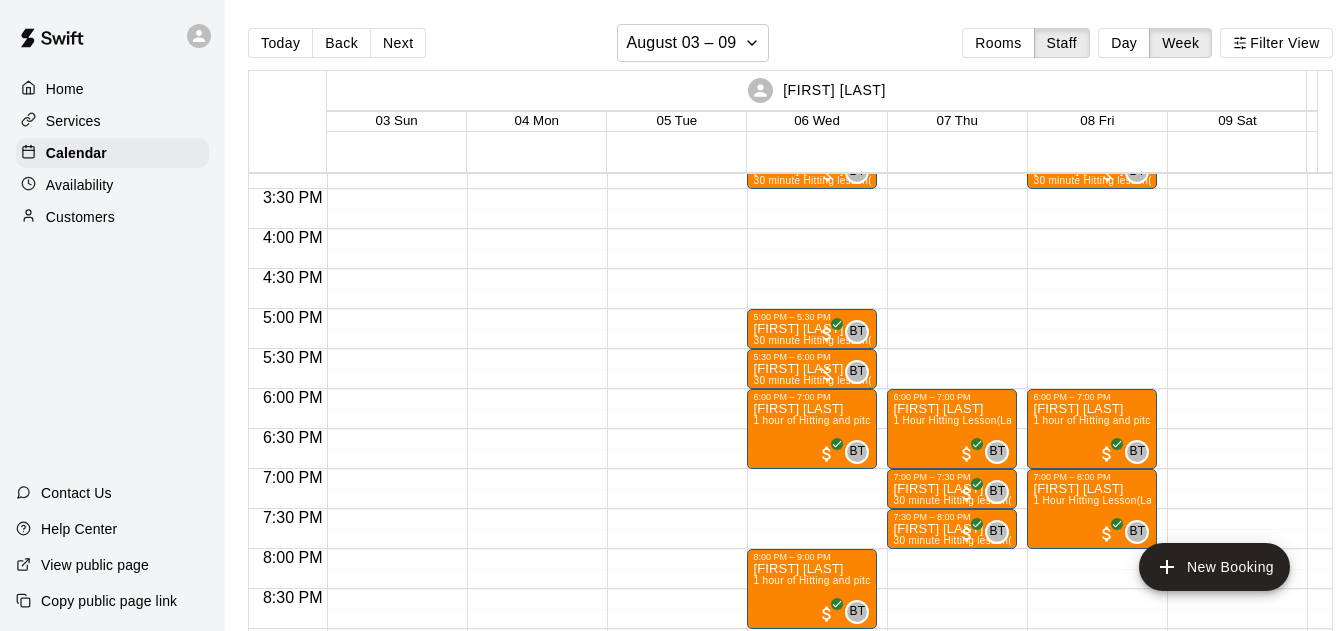 scroll, scrollTop: 1154, scrollLeft: 0, axis: vertical 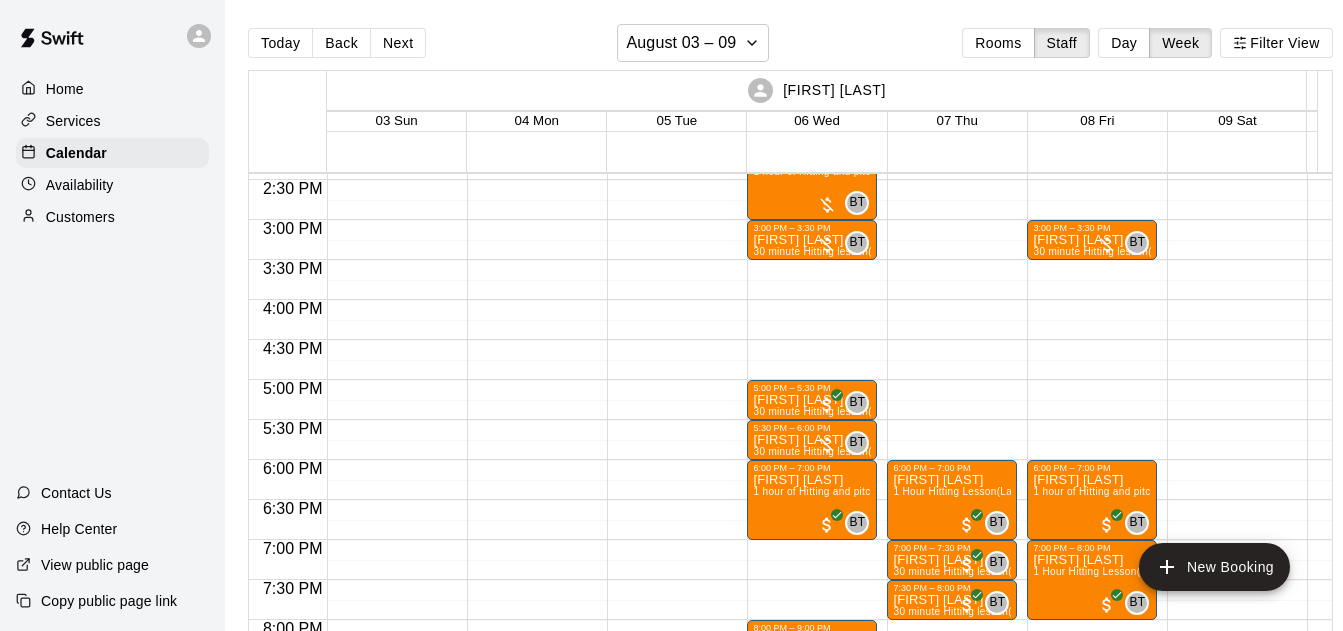 drag, startPoint x: 371, startPoint y: 34, endPoint x: 611, endPoint y: 139, distance: 261.96375 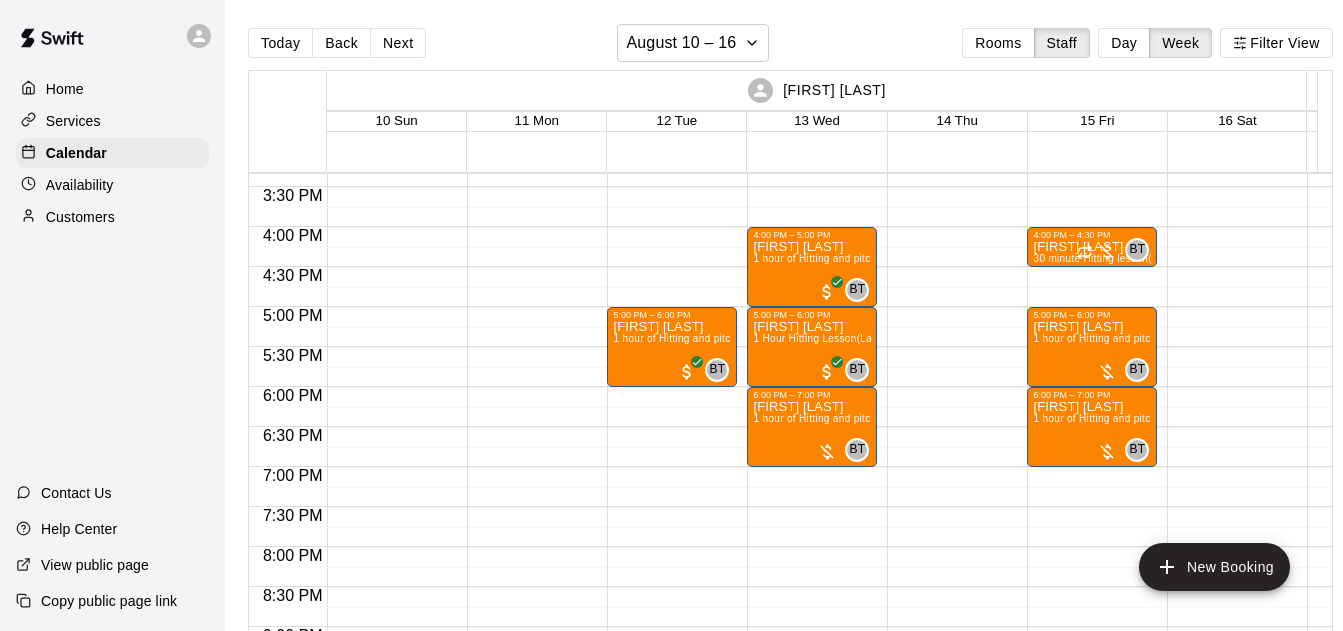 scroll, scrollTop: 1225, scrollLeft: 0, axis: vertical 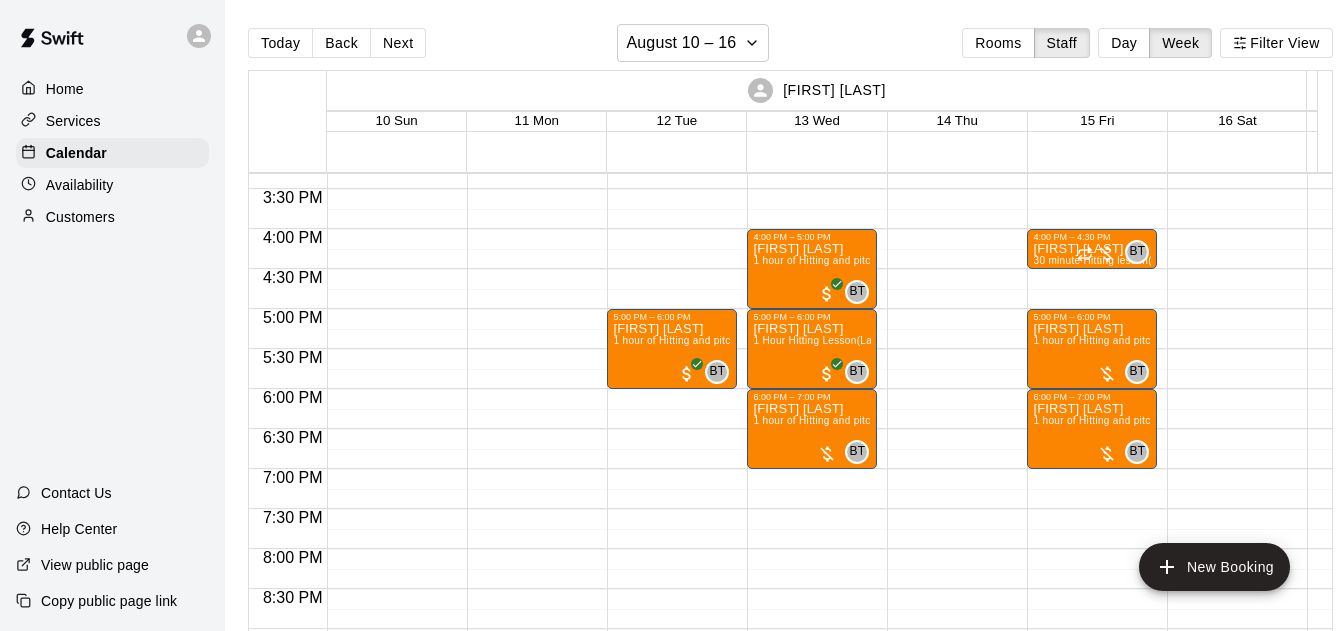 click on "Back" at bounding box center [341, 43] 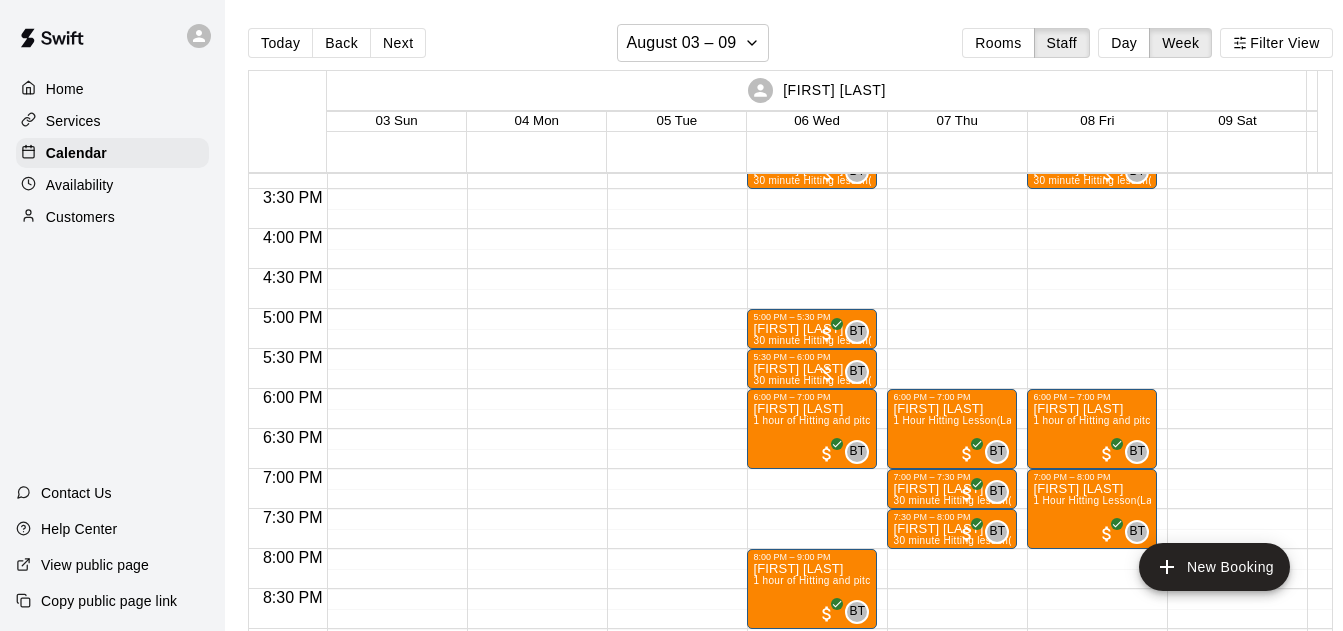 click on "6:00 PM – 7:00 PM [FIRST] [LAST] 1 Hour Hitting Lesson (Lane 5 (65)) BT 0 7:00 PM – 7:30 PM [FIRST] [LAST] 30 minute Hitting lesson (Lane 1 (40)) BT 0 7:30 PM – 8:00 PM [FIRST] [LAST] 30 minute Hitting lesson (Lane 1 (40)) BT 0" at bounding box center [952, -91] 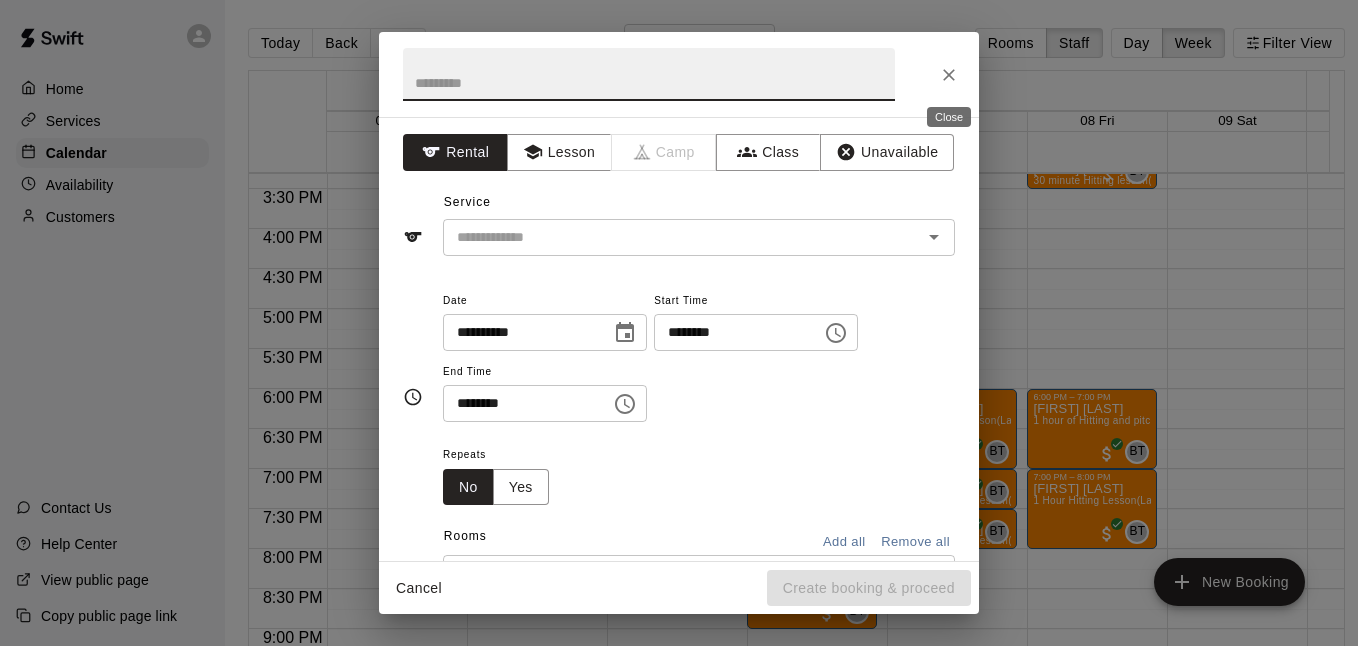 click 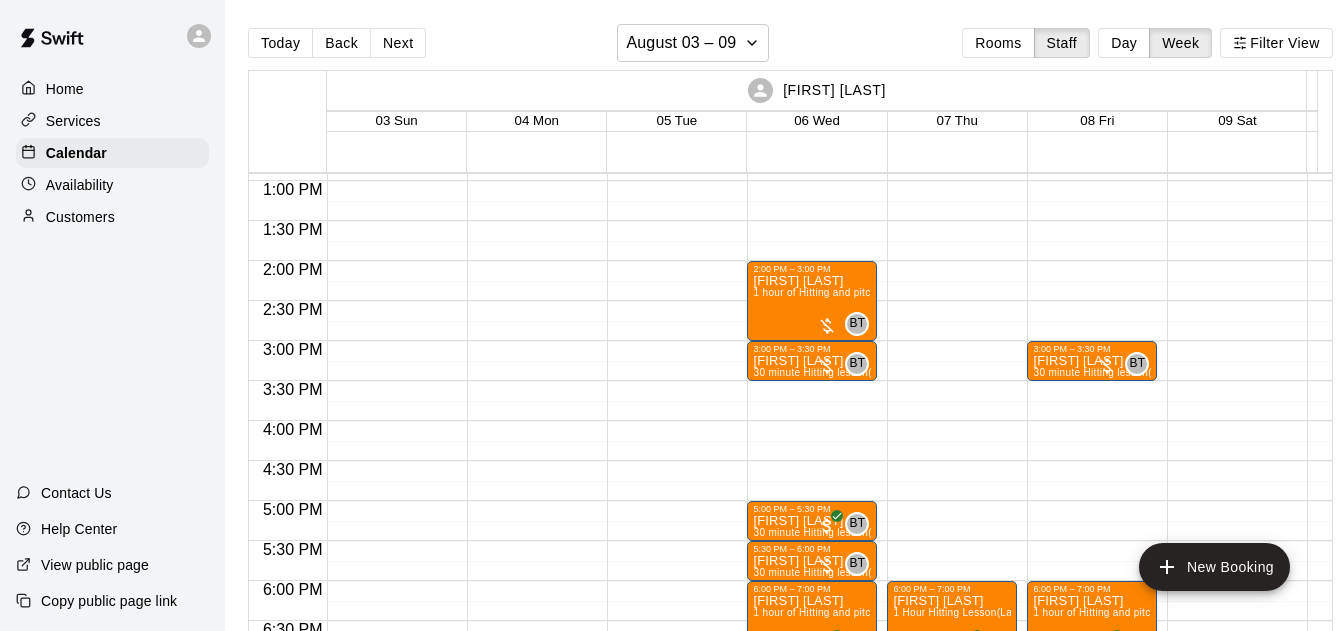 scroll, scrollTop: 1010, scrollLeft: 0, axis: vertical 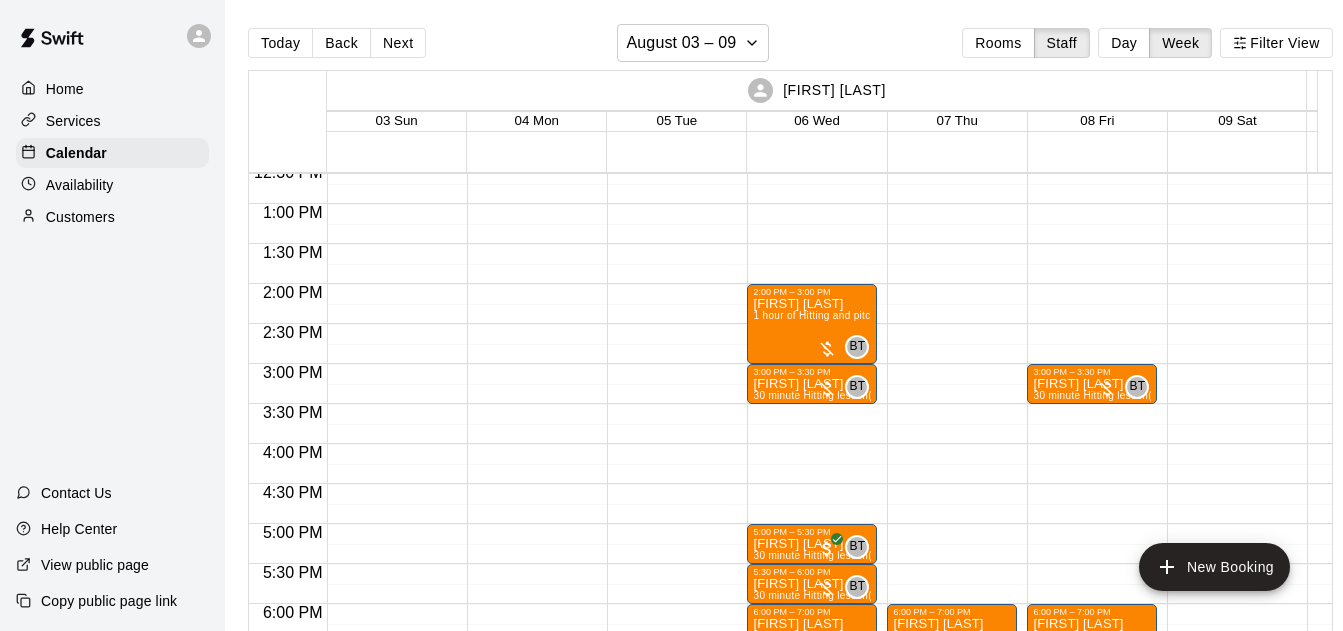 click on "6:00 PM – 7:00 PM [FIRST] [LAST] 1 Hour Hitting Lesson (Lane 5 (65)) BT 0 7:00 PM – 7:30 PM [FIRST] [LAST] 30 minute Hitting lesson (Lane 1 (40)) BT 0 7:30 PM – 8:00 PM [FIRST] [LAST] 30 minute Hitting lesson (Lane 1 (40)) BT 0" at bounding box center [952, 124] 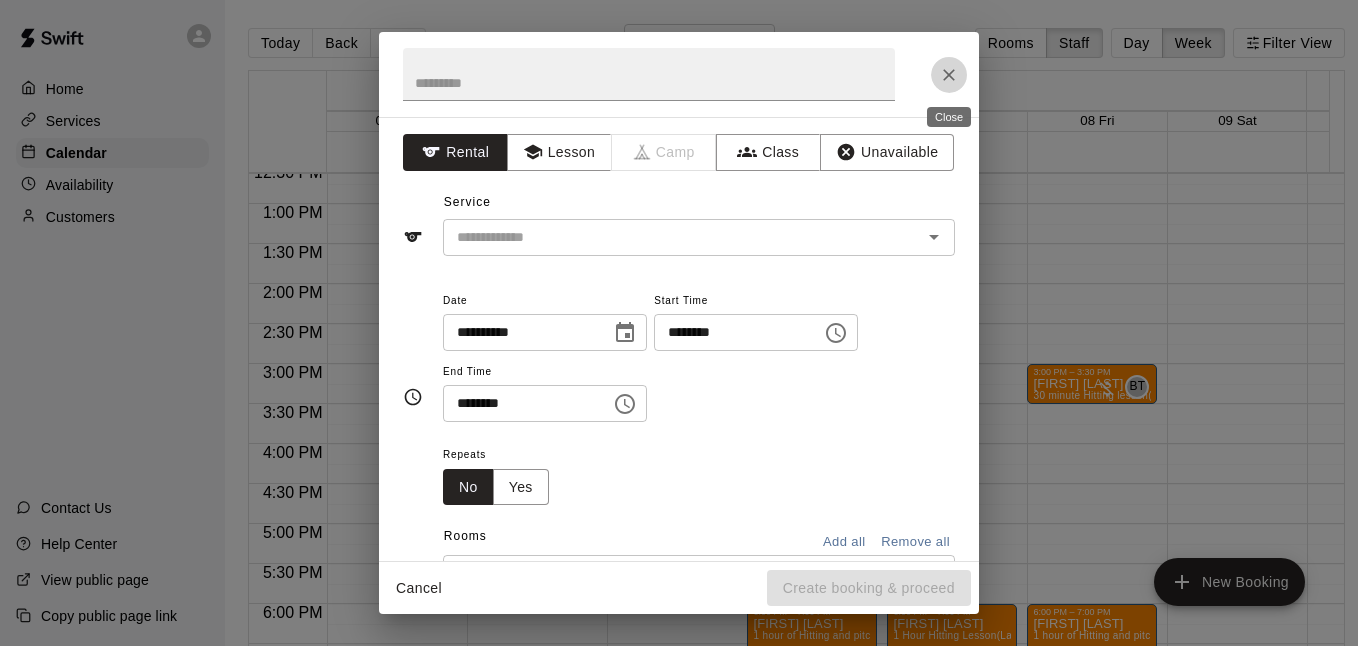 click 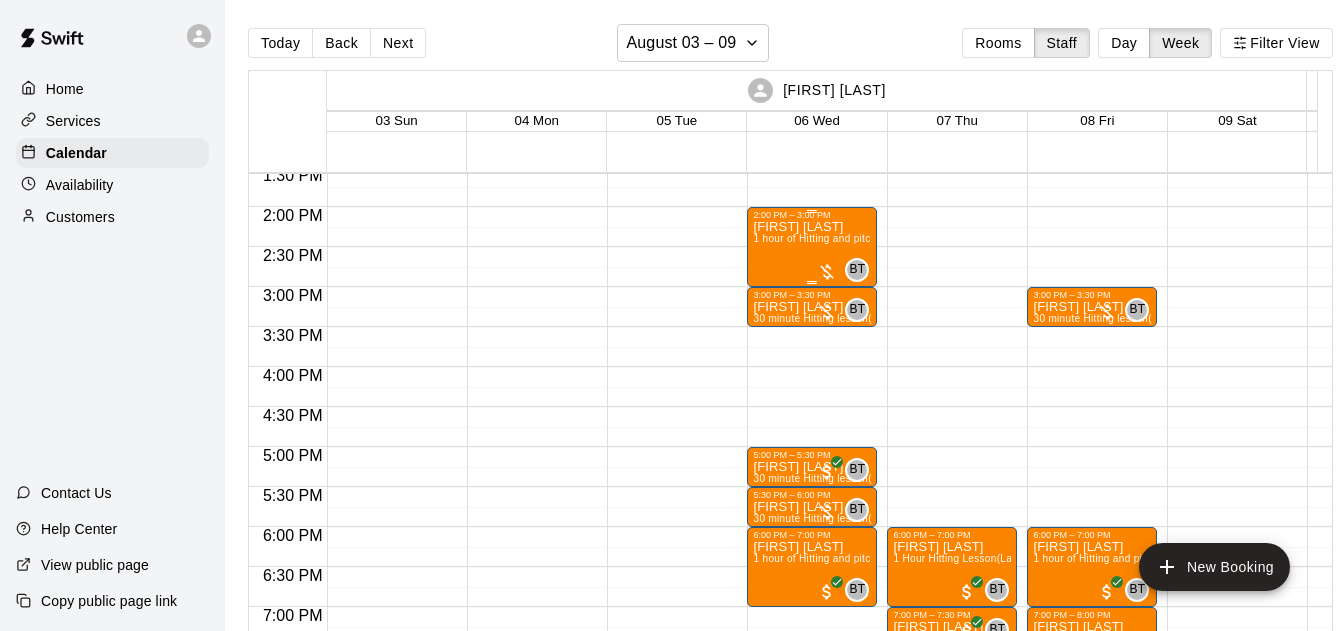 scroll, scrollTop: 1082, scrollLeft: 0, axis: vertical 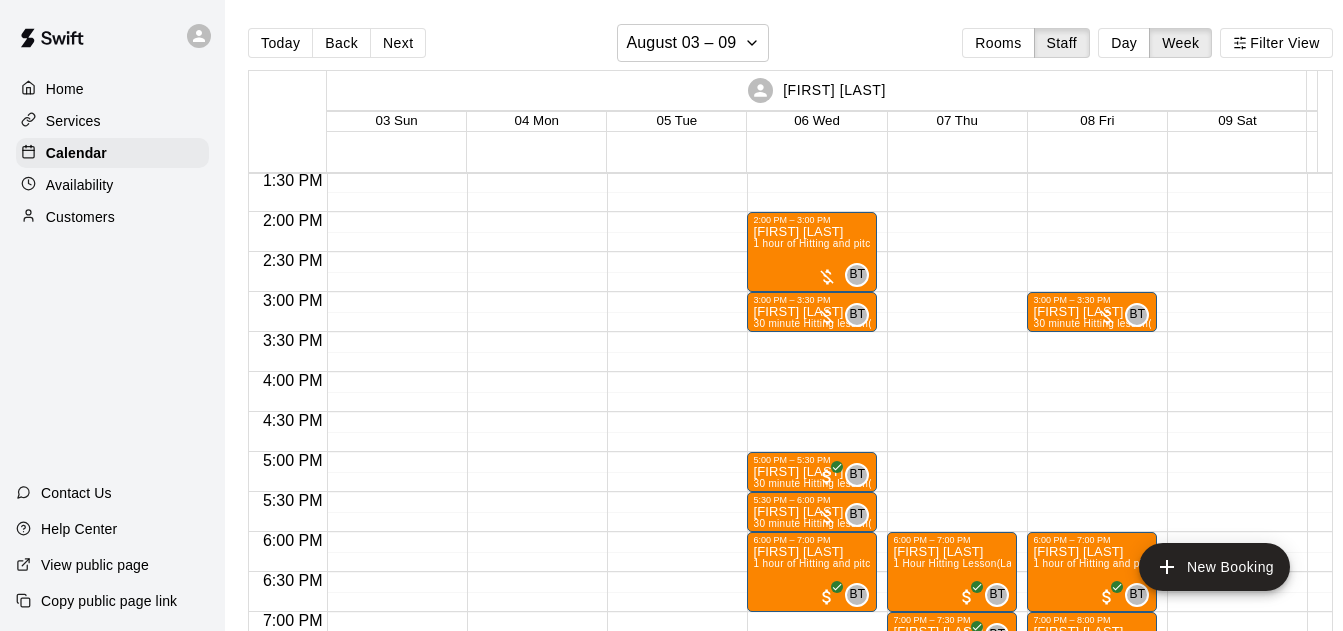 click on "[FIRST] [LAST]" at bounding box center (817, 90) 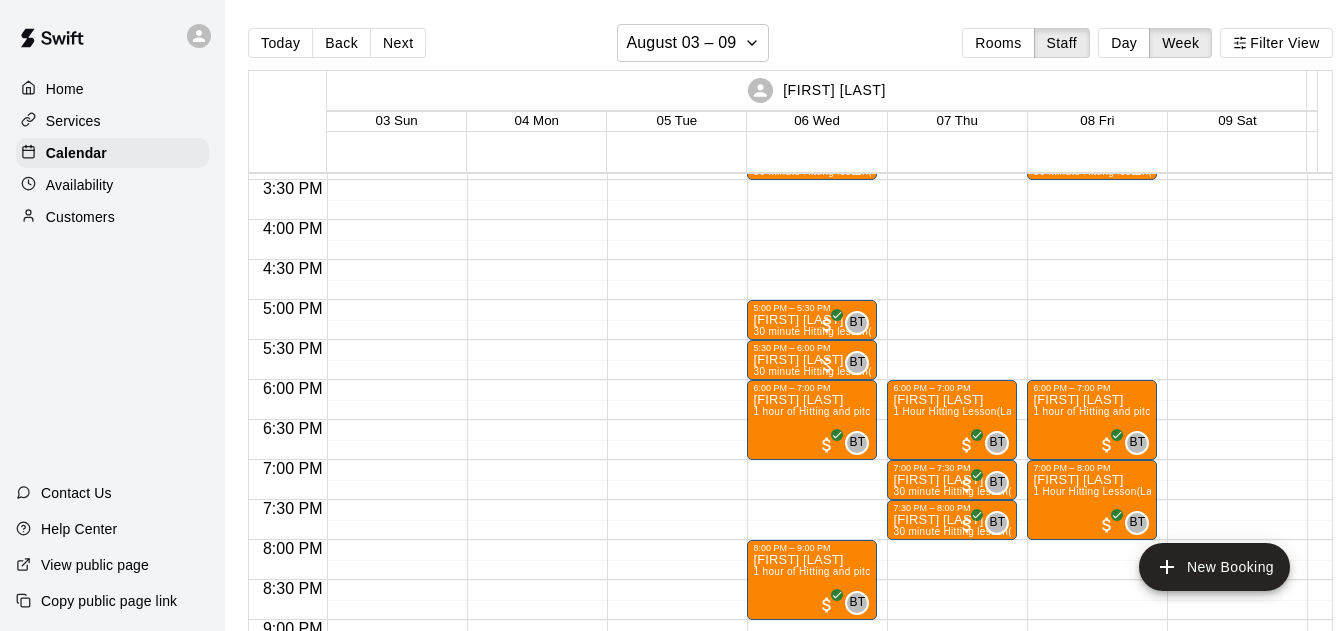 scroll, scrollTop: 1225, scrollLeft: 0, axis: vertical 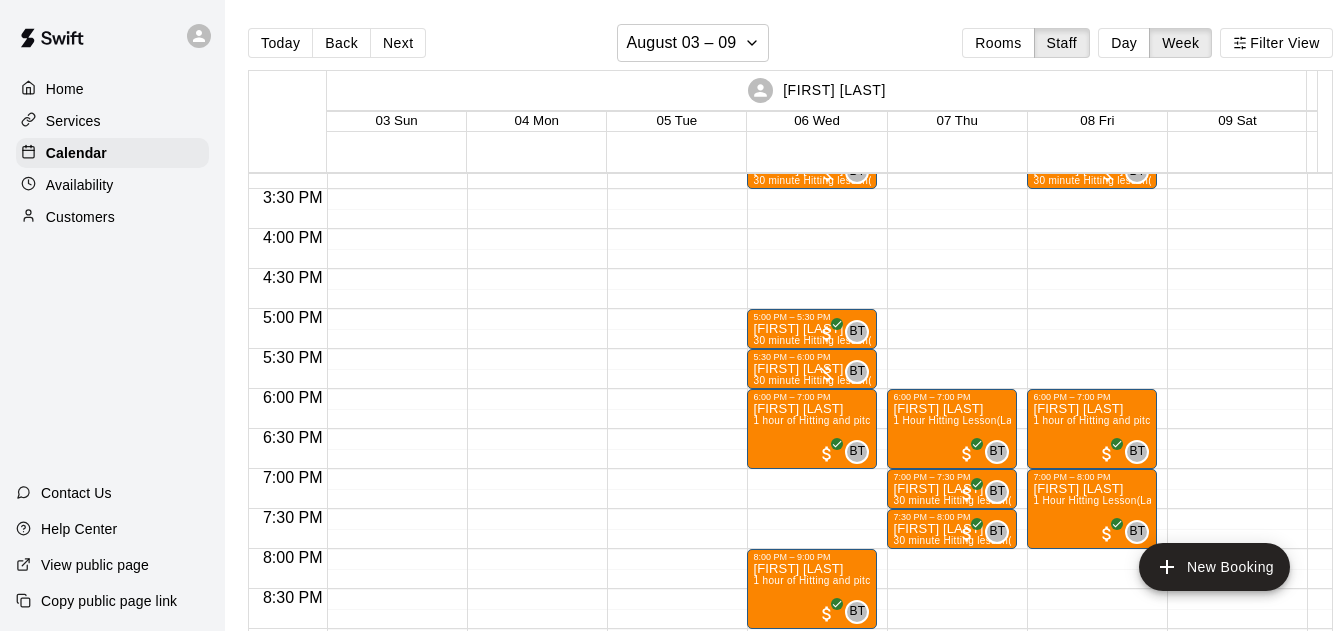 click on "Next" at bounding box center (398, 43) 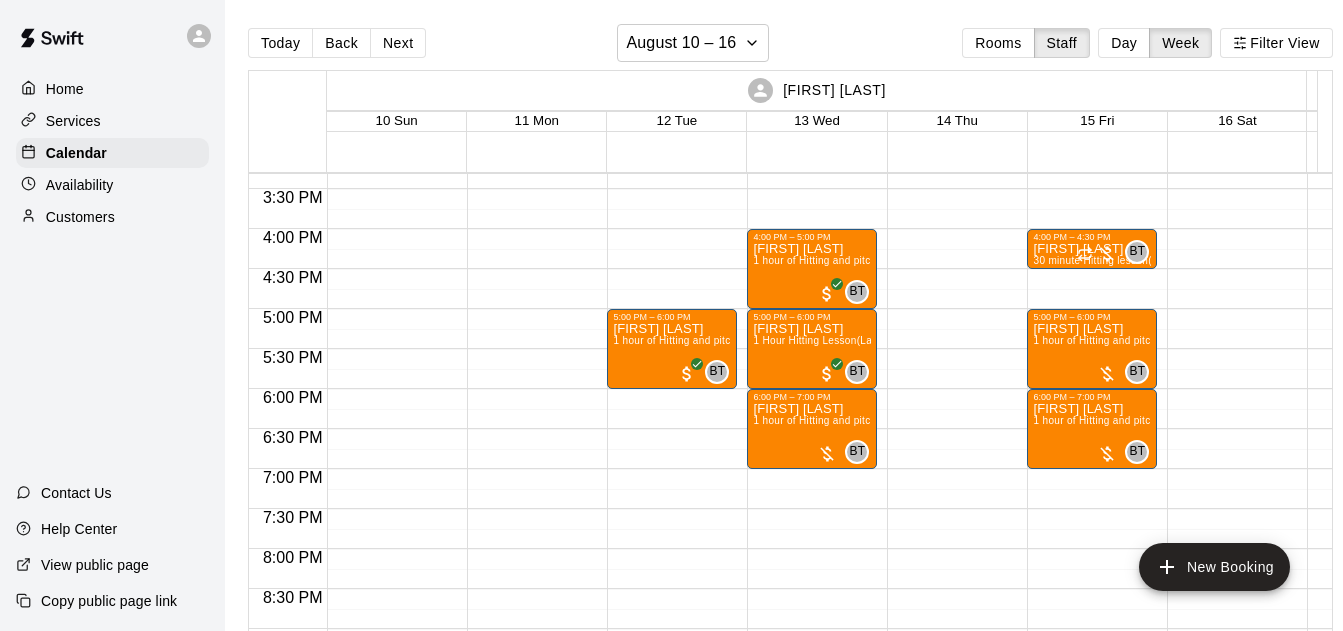 click on "Back" at bounding box center (341, 43) 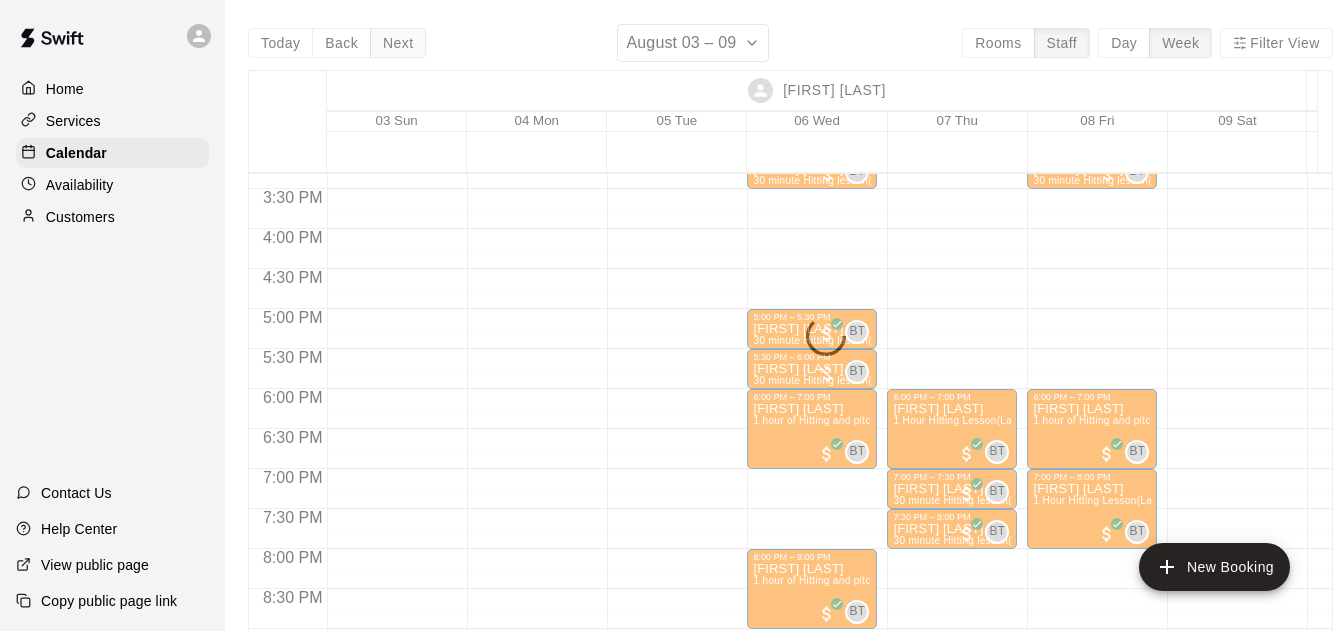click on "Next" at bounding box center (398, 43) 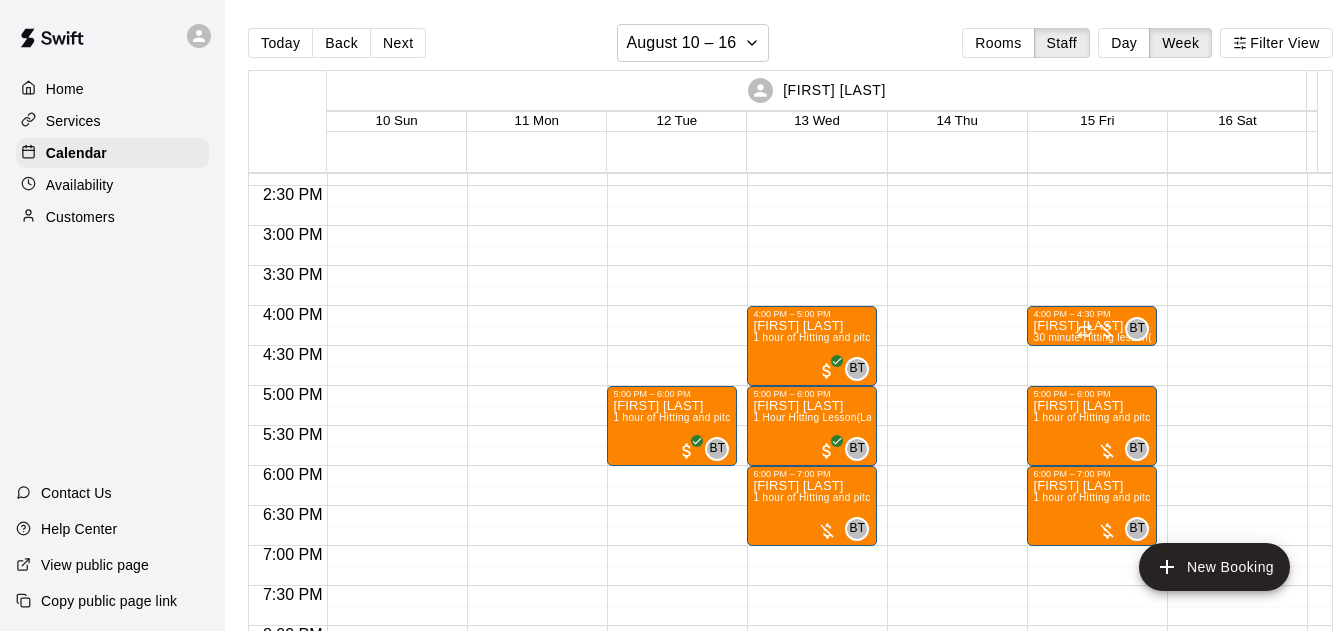 scroll, scrollTop: 1154, scrollLeft: 0, axis: vertical 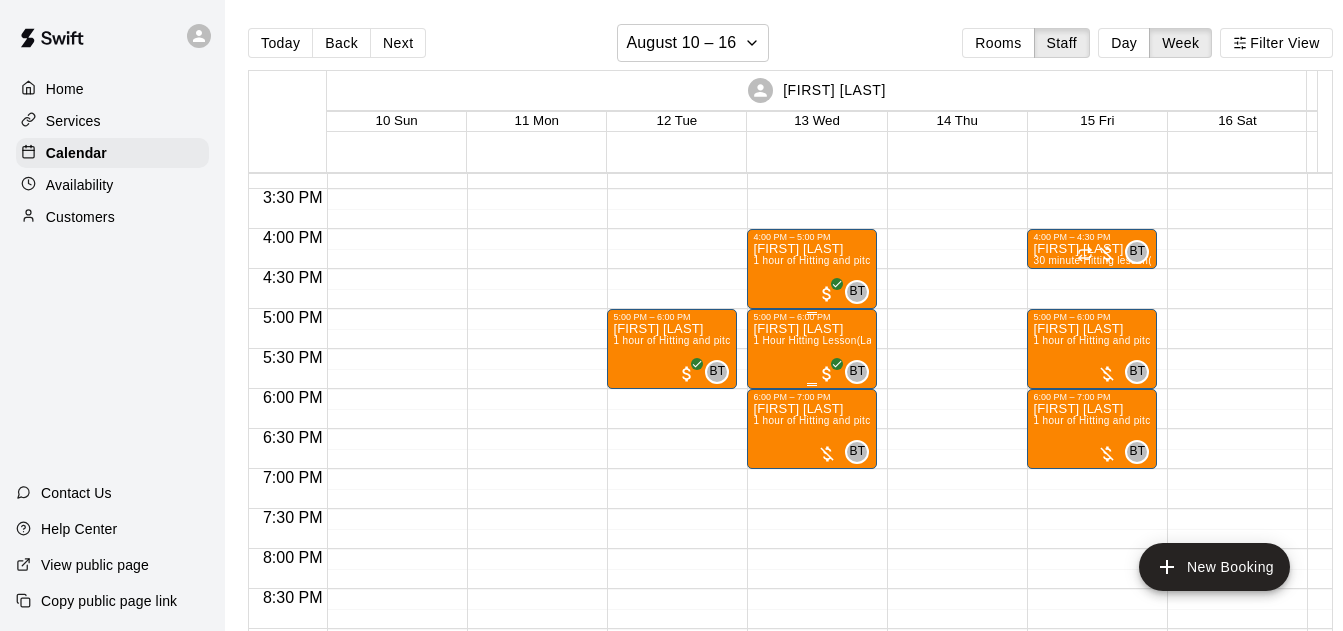 type 